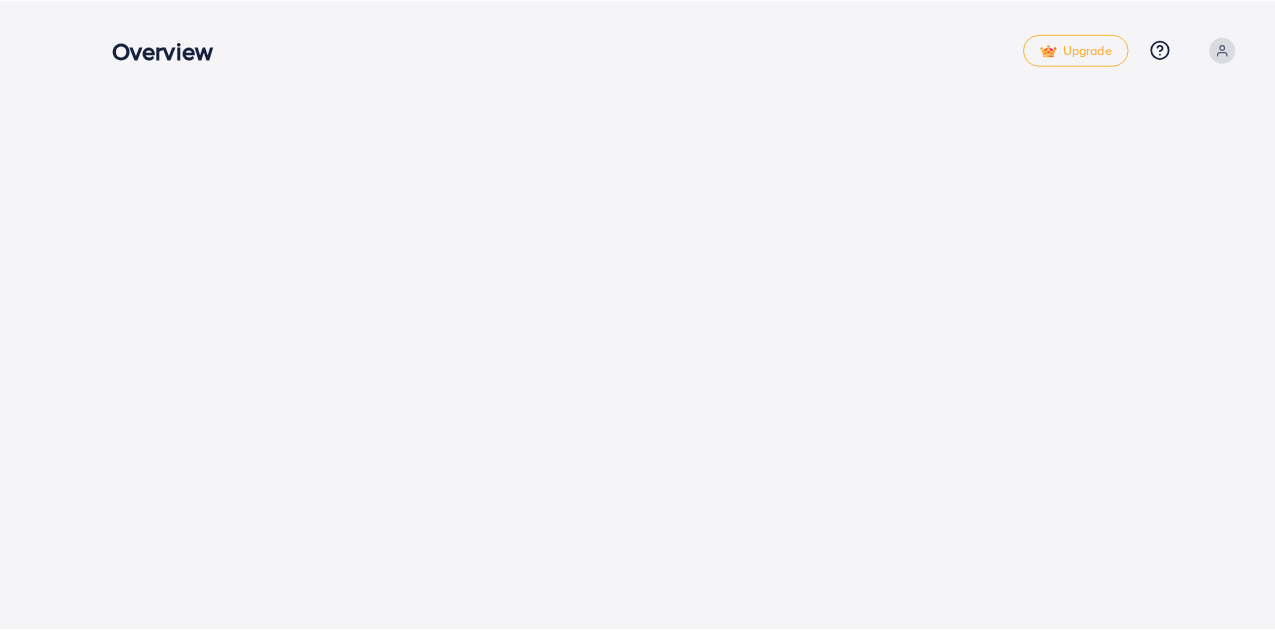 scroll, scrollTop: 0, scrollLeft: 0, axis: both 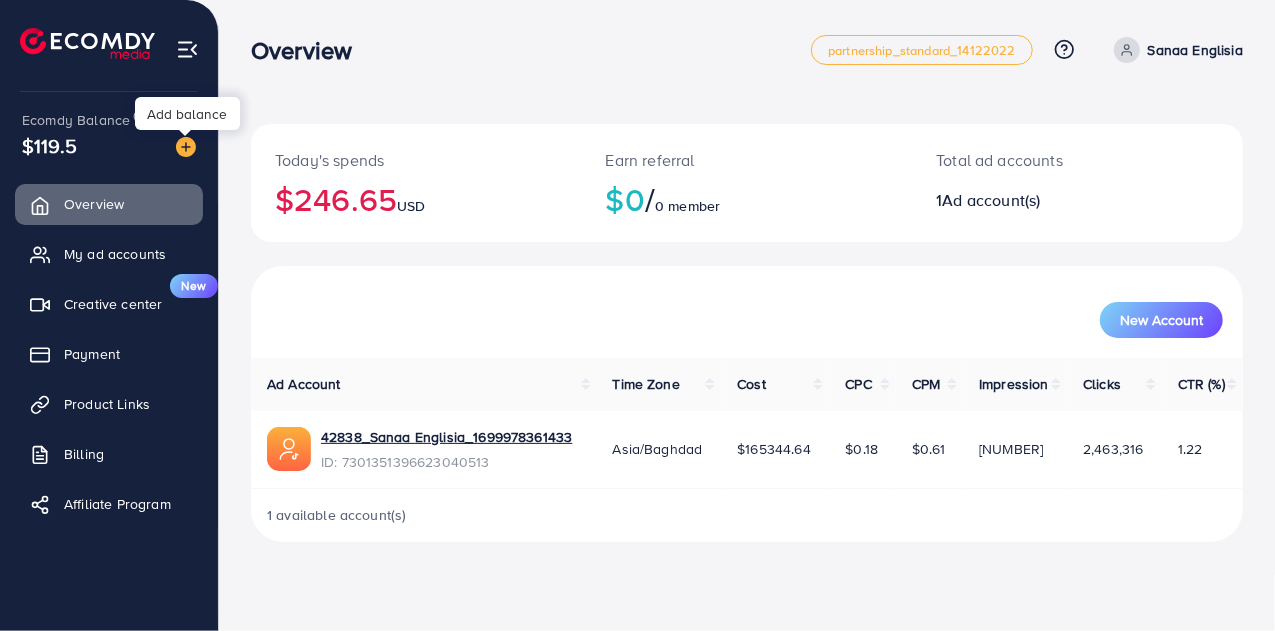 click at bounding box center (186, 147) 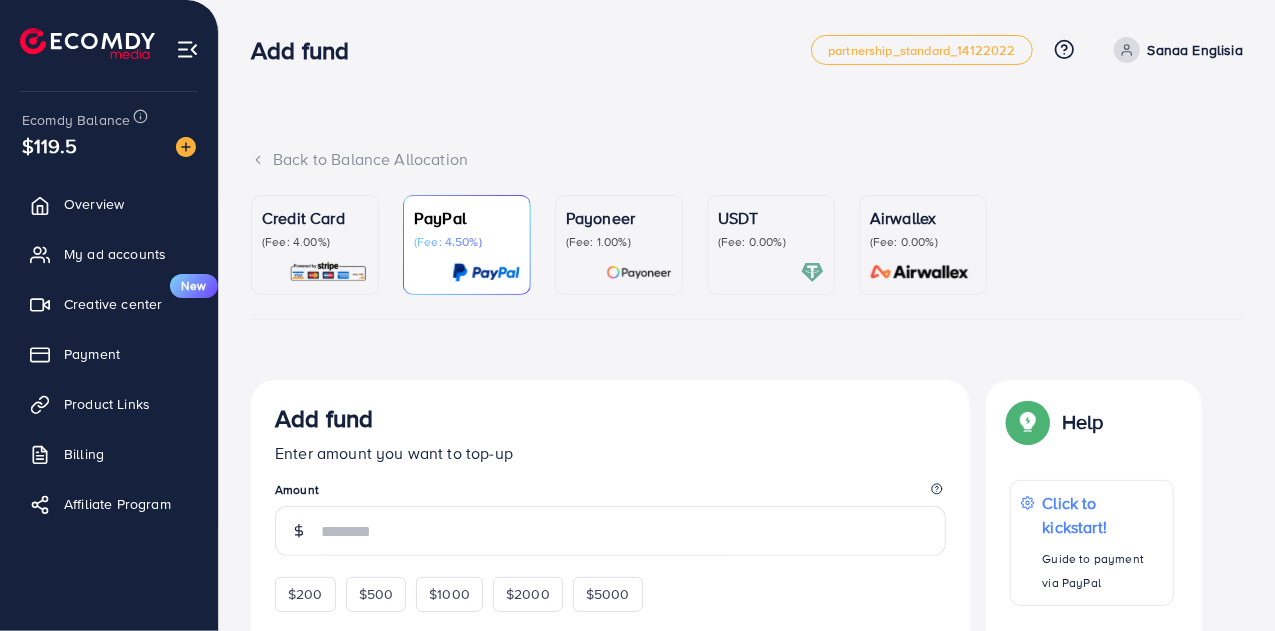 click on "(Fee: 4.00%)" at bounding box center [315, 242] 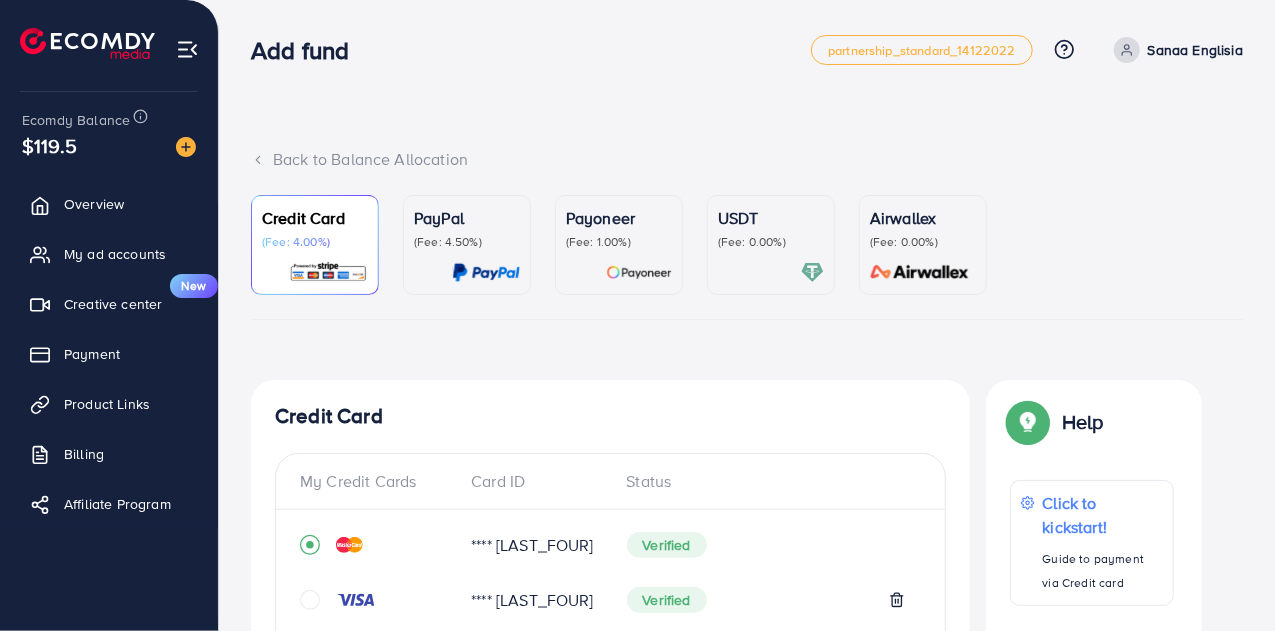 click on "Credit Card   (Fee: 4.00%)   PayPal   (Fee: 4.50%)   Payoneer   (Fee: 1.00%)   USDT   (Fee: 0.00%)   Airwallex   (Fee: 0.00%)   Top-up Success!   Thanks you for your purchase. Please check your balance again.   Summary   Client   Sanaa Englisia   Amount   0 USD   Payment Method   MasterCard   Service charge  0 USD  Credit card fee  0 USD  Tax  0 USD  Total Amount = Amount + Service charge + Tax + Credit card fee    0 USD   Recharge   Show me Ad Account  *You can download the invoice   here  Credit Card  My Credit Cards   Card ID   Status   **** 6088   Verified   **** 6656   Verified   **** 9263   Verified   **** 8180   Verified   **** 4148   Verified   **** 4488   Verified   **** 2050   Verified   **** 6626   Verified   **** 2984   Verified   **** 8118   Verified  Add credit card  Guaranteed  SAFE  Checkout   Email   Card Number   Expired   CVC   Name on card   Add card   Add fund  Enter amount you want to top-up Amount $200 $500 $1000 $2000 $5000 5% 10% 15% 20%  Top up   Summary   Amount   --   MasterCard" at bounding box center [747, 1107] 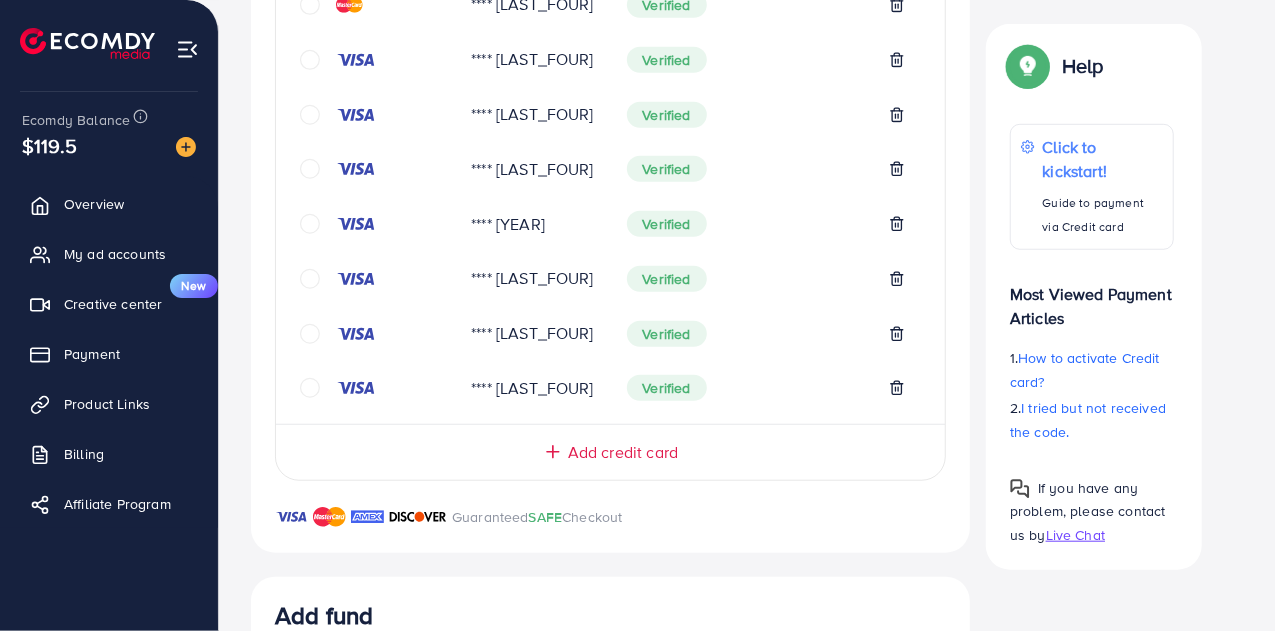 scroll, scrollTop: 680, scrollLeft: 0, axis: vertical 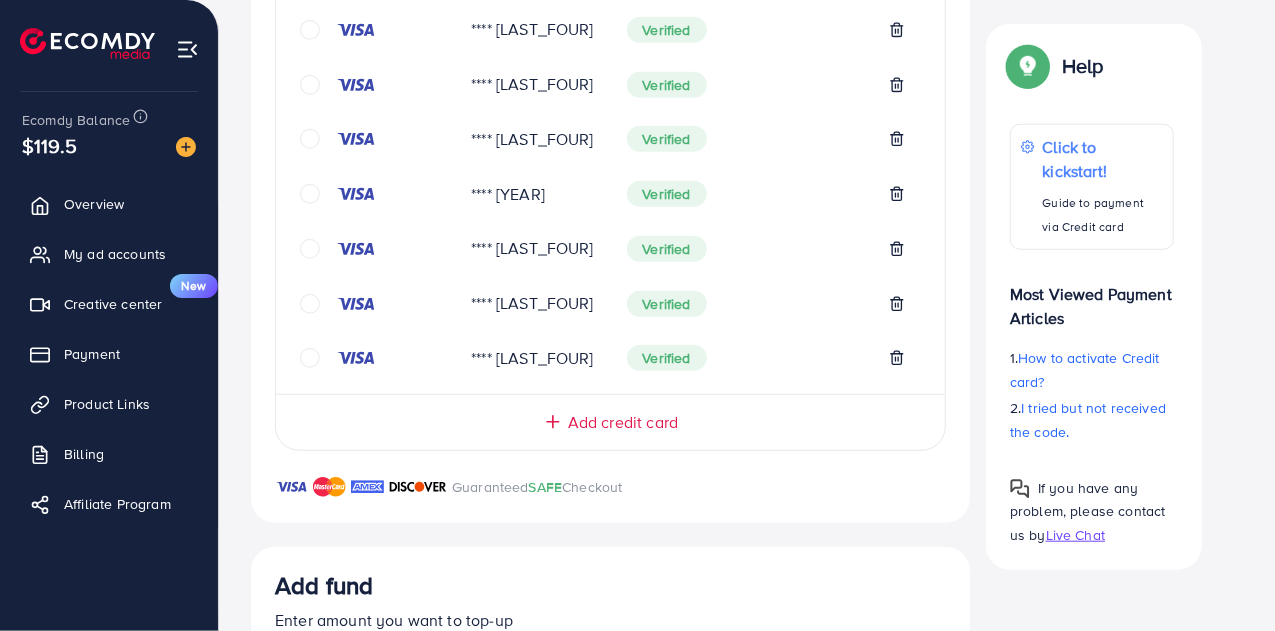click 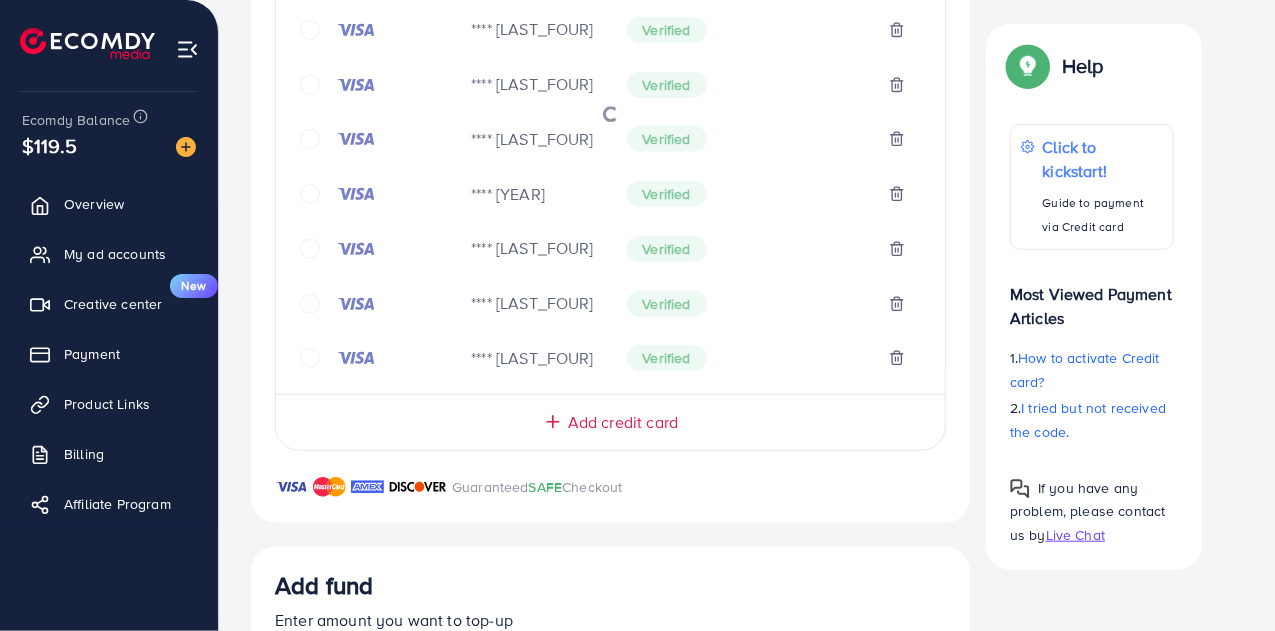 scroll, scrollTop: 1061, scrollLeft: 0, axis: vertical 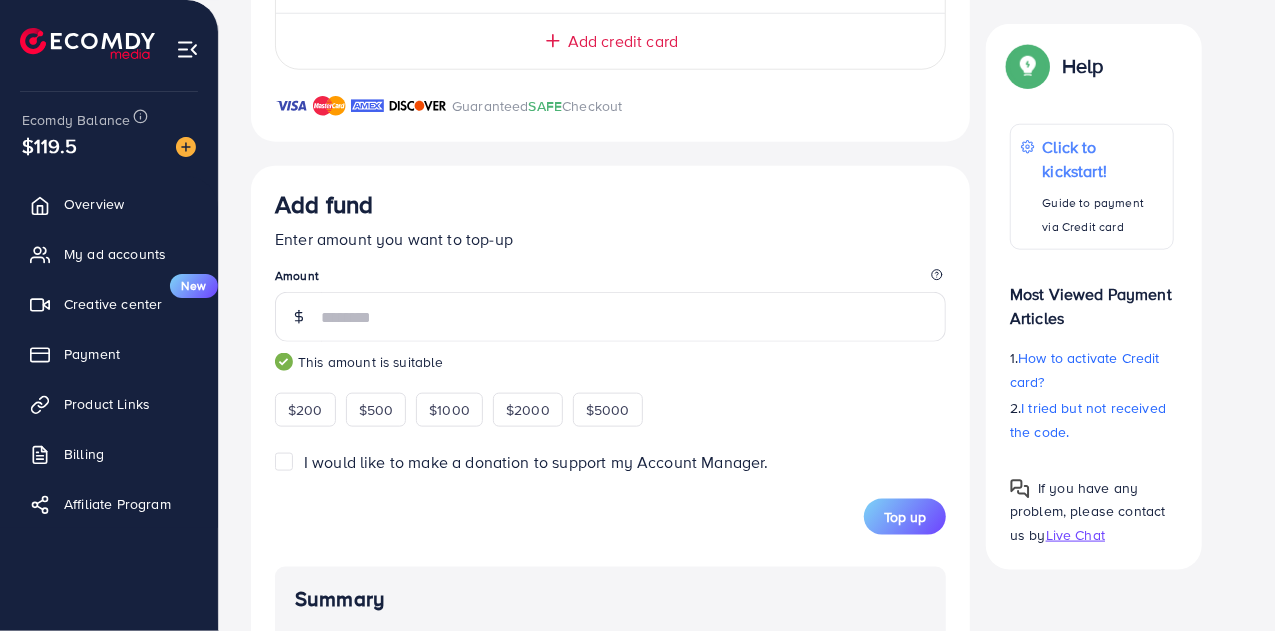 type on "***" 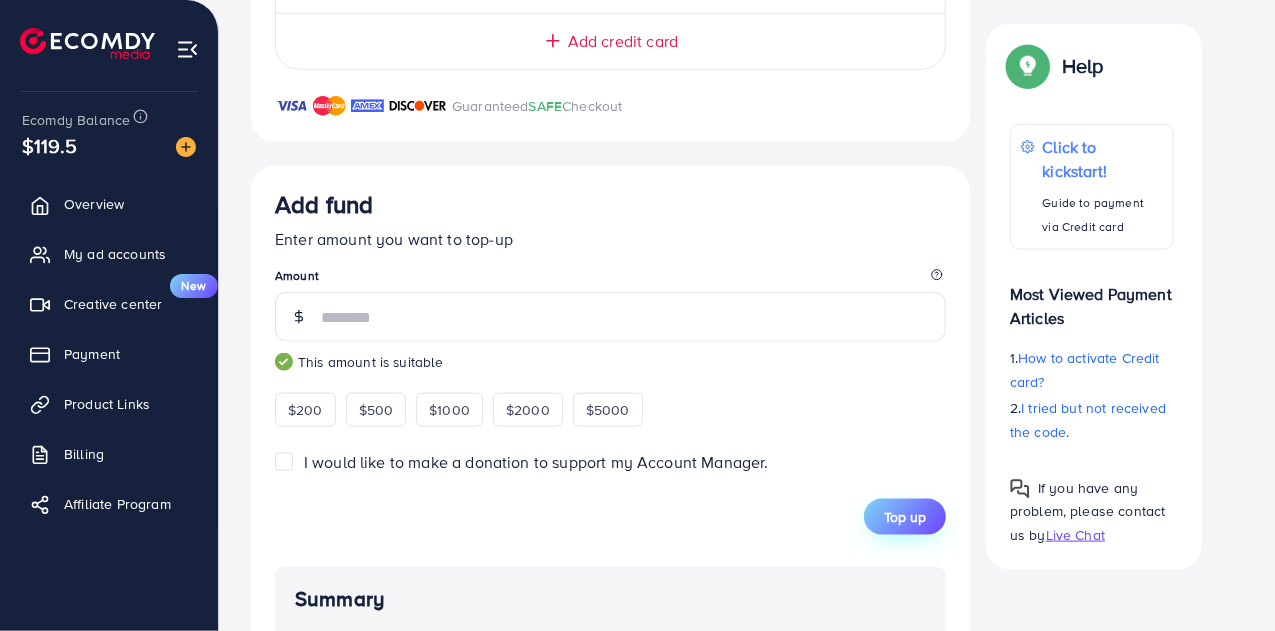 click on "Top up" at bounding box center (905, 517) 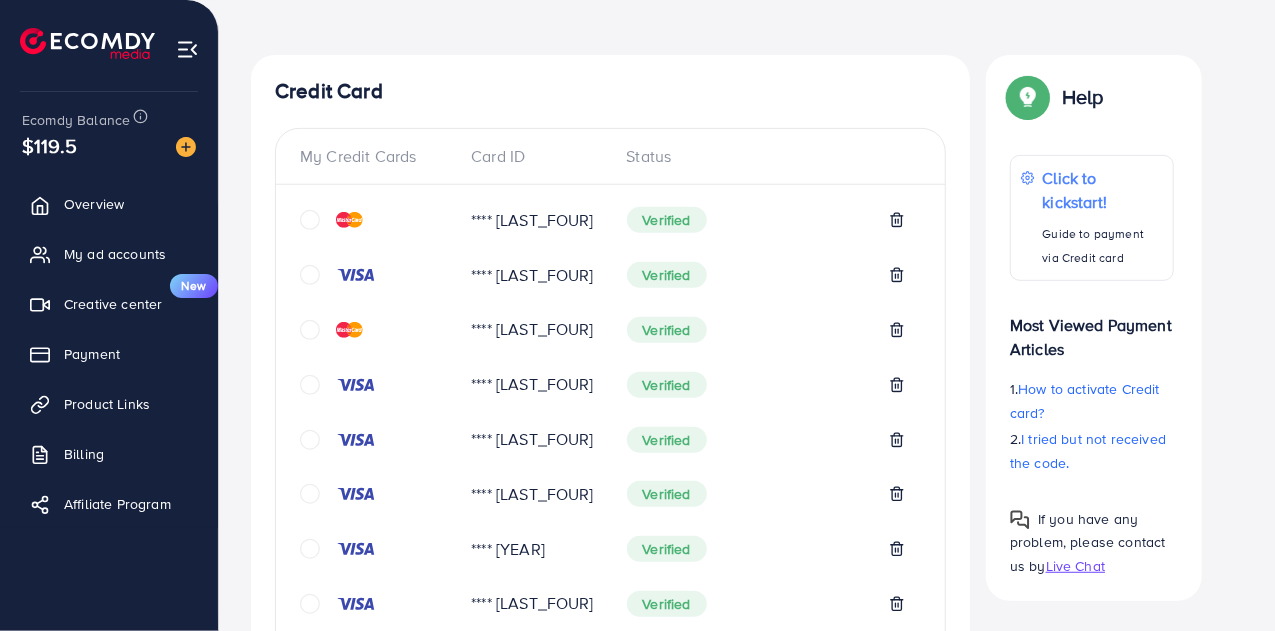 scroll, scrollTop: 296, scrollLeft: 0, axis: vertical 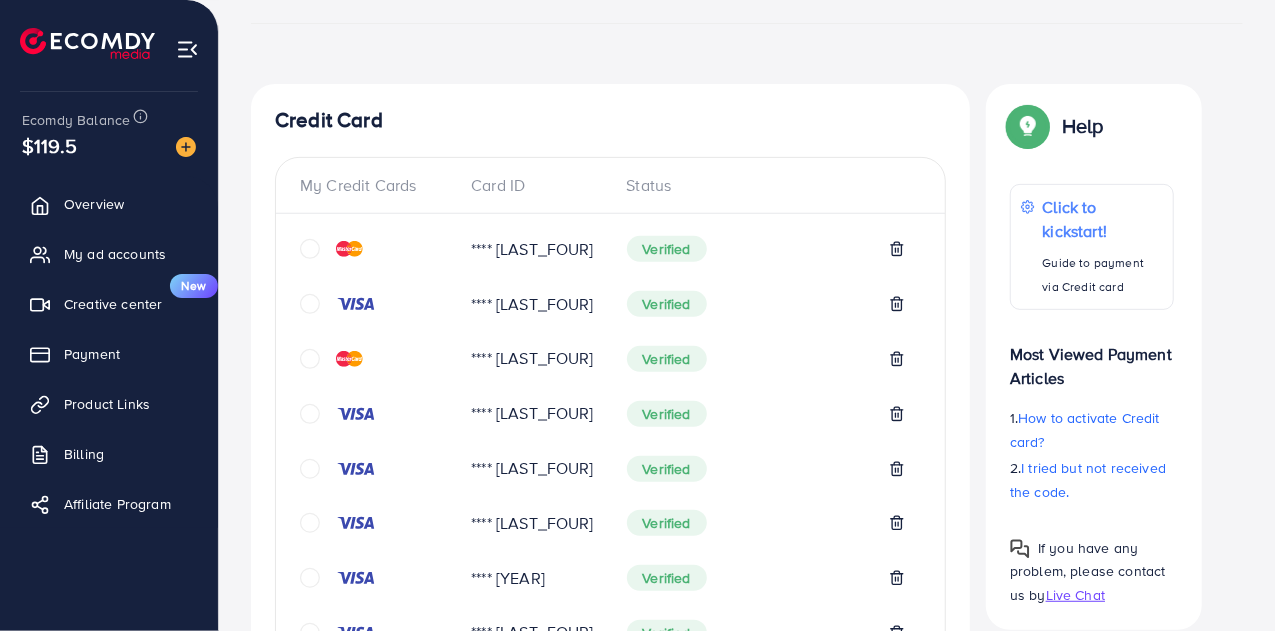 click 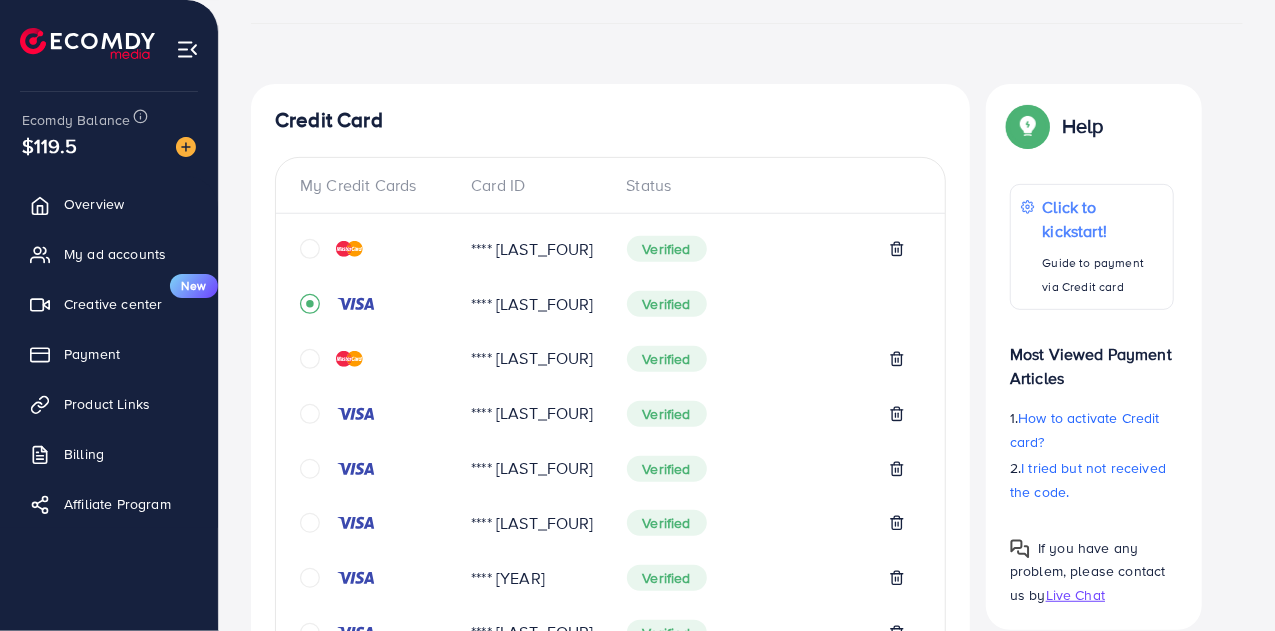 scroll, scrollTop: 1061, scrollLeft: 0, axis: vertical 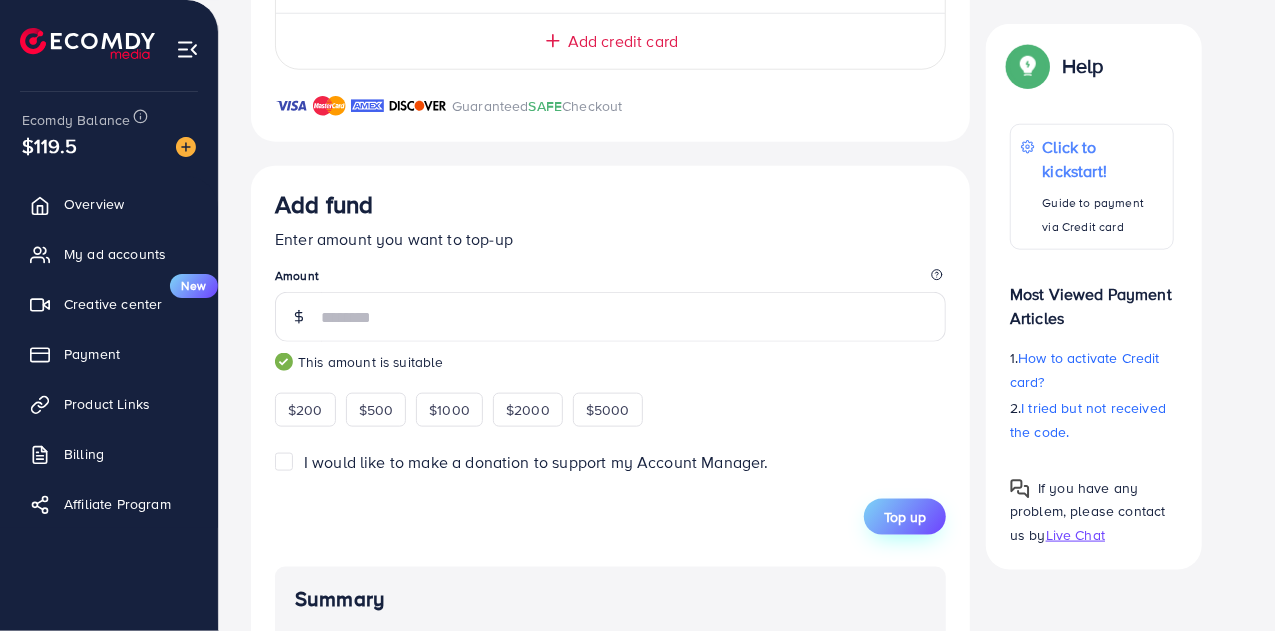 type on "***" 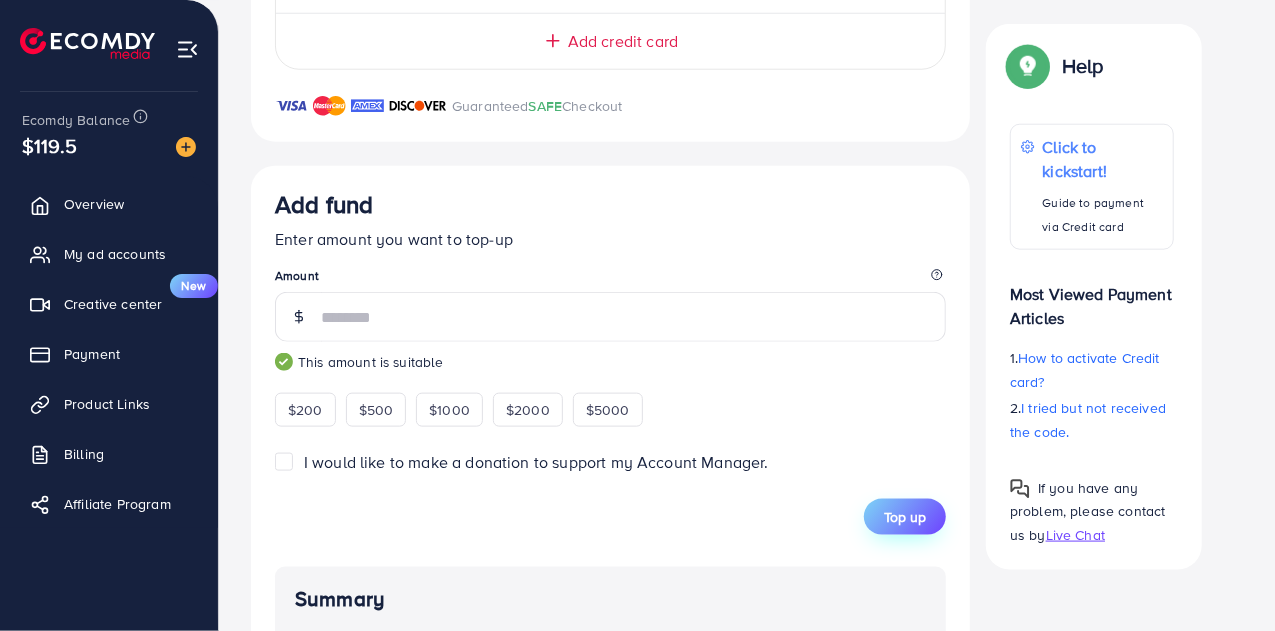 click on "Top up" at bounding box center [905, 517] 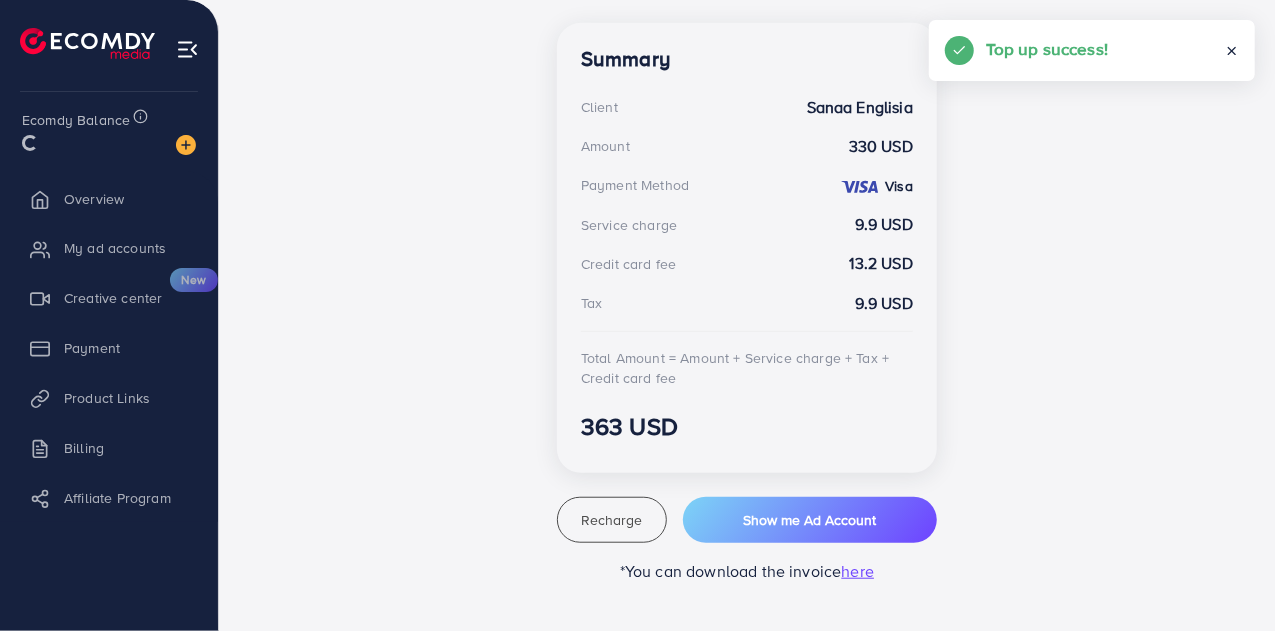 scroll, scrollTop: 558, scrollLeft: 0, axis: vertical 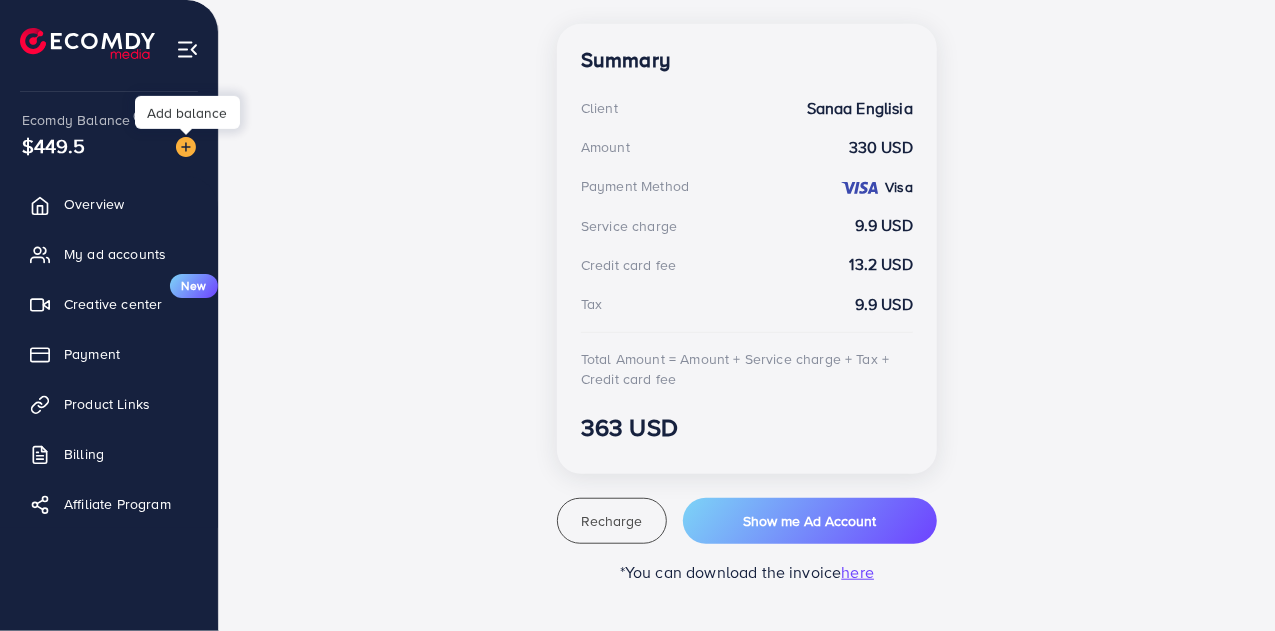 click at bounding box center [186, 147] 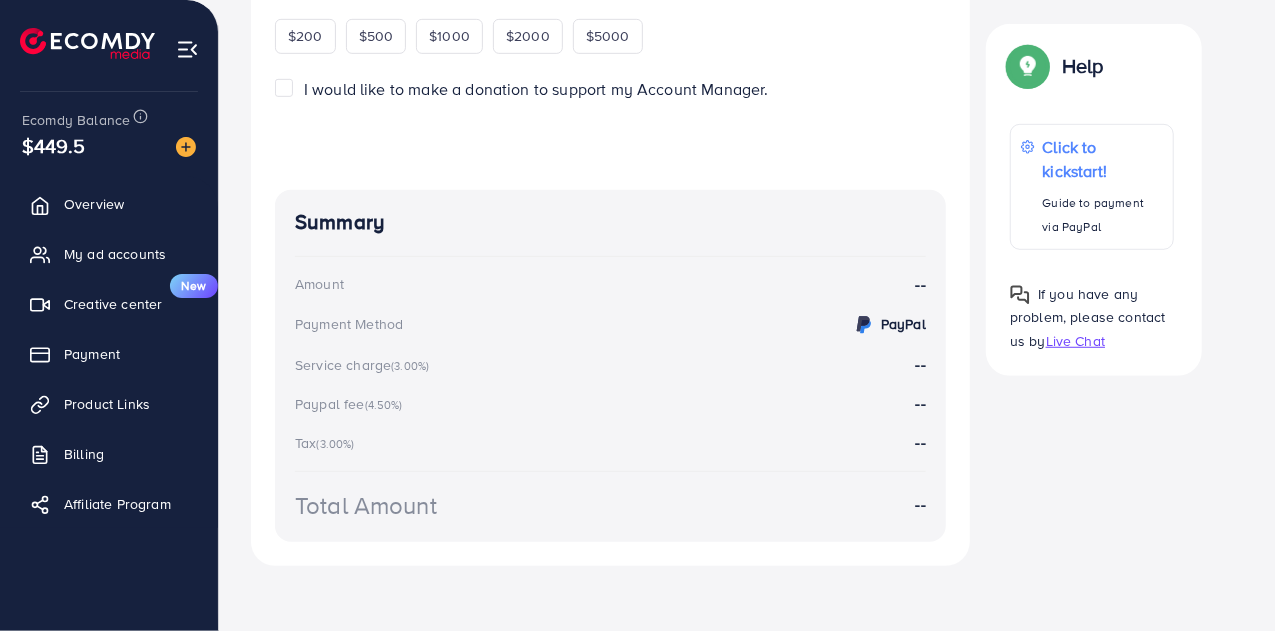 scroll, scrollTop: 0, scrollLeft: 0, axis: both 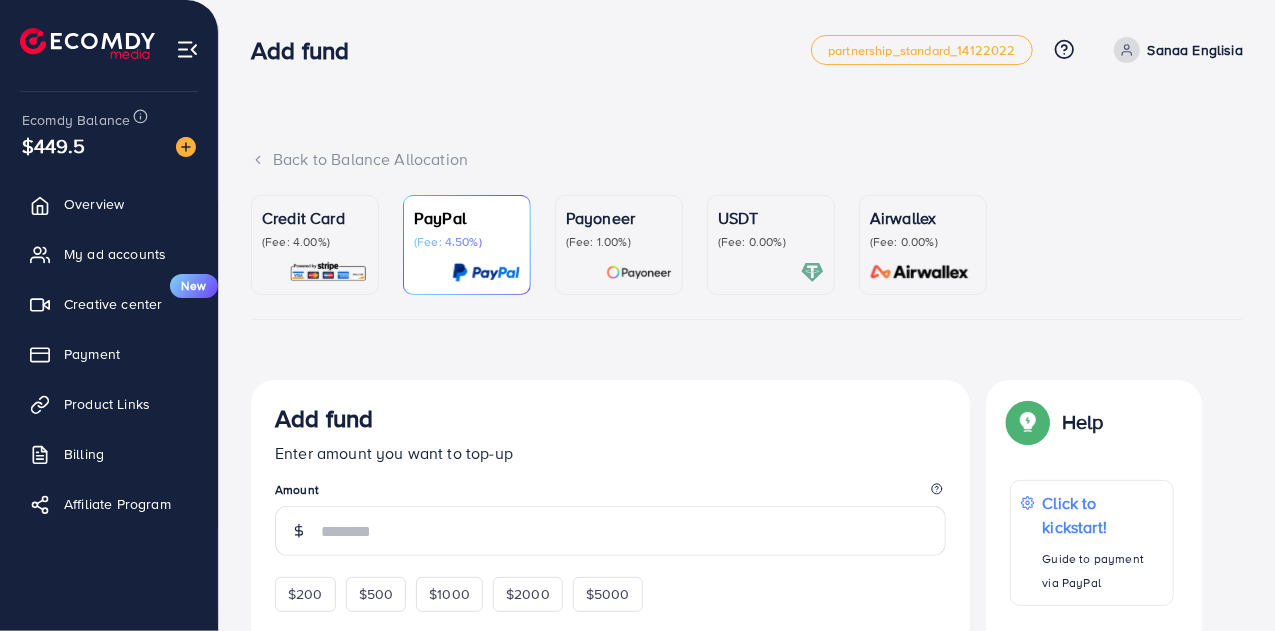click on "Credit Card   (Fee: 4.00%)" at bounding box center (315, 228) 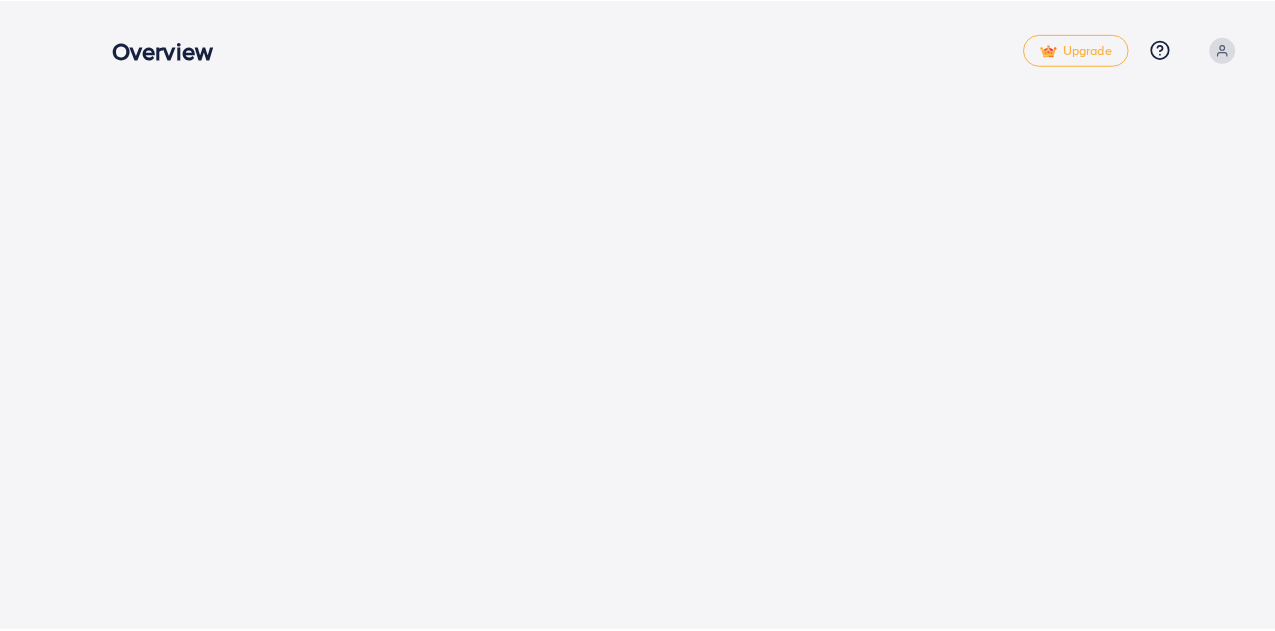 scroll, scrollTop: 0, scrollLeft: 0, axis: both 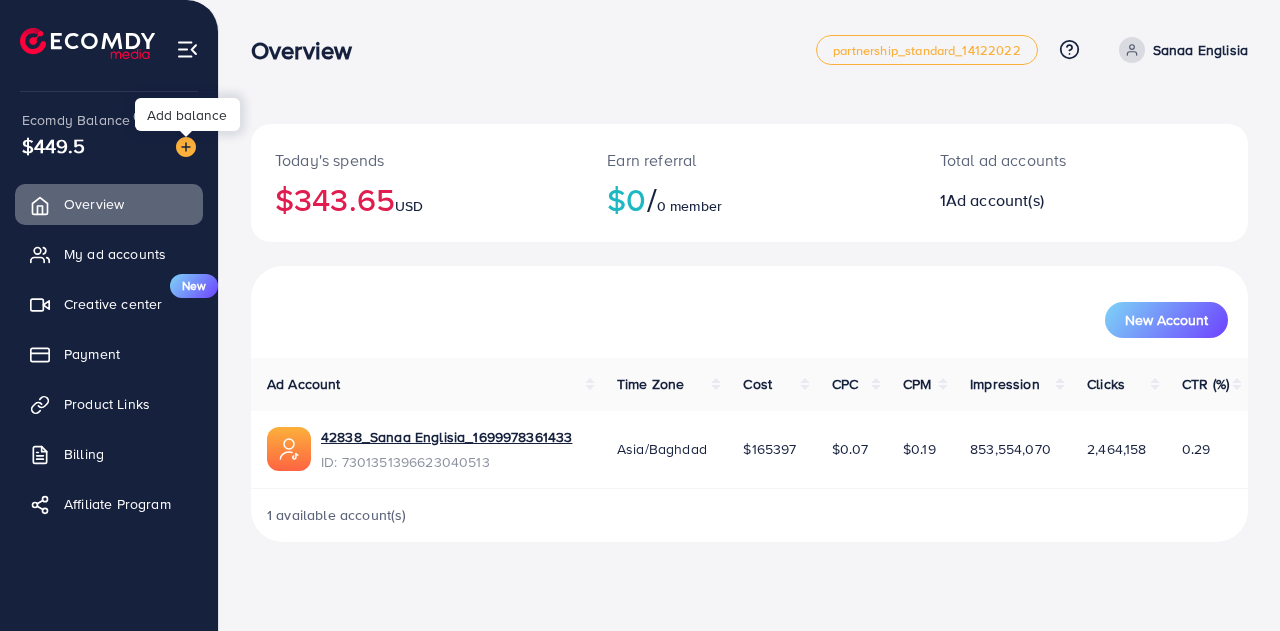 click at bounding box center (186, 147) 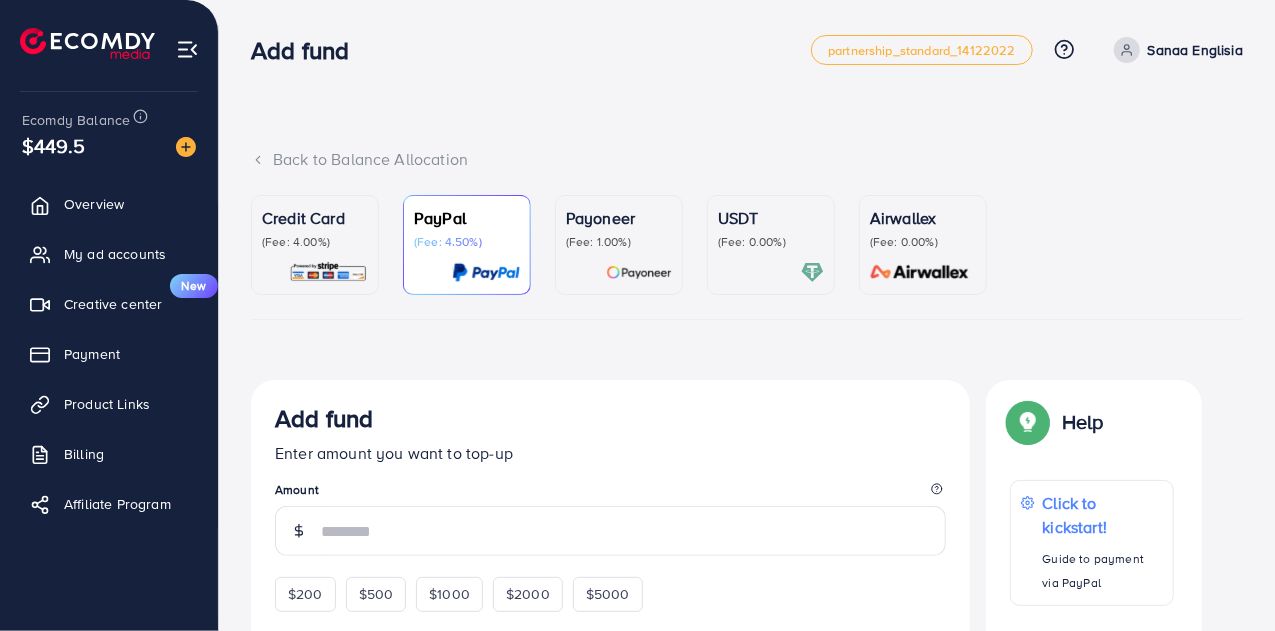 click on "(Fee: 4.00%)" at bounding box center (315, 242) 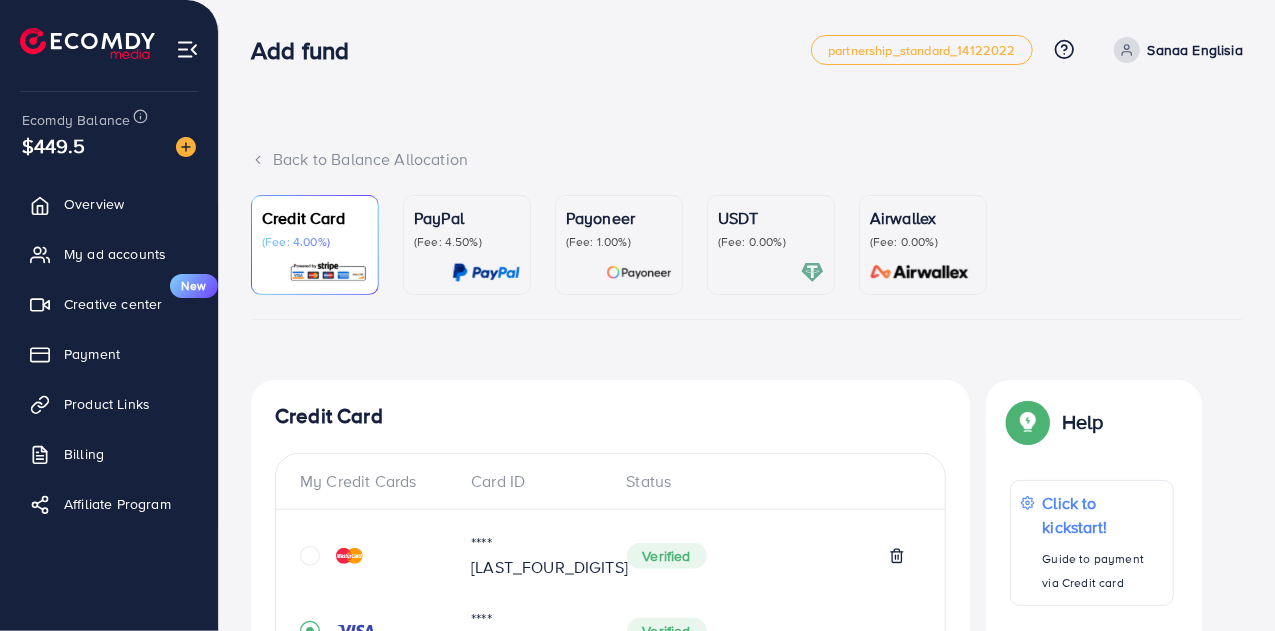 click on "Credit Card   (Fee: 4.00%)   PayPal   (Fee: 4.50%)   Payoneer   (Fee: 1.00%)   USDT   (Fee: 0.00%)   Airwallex   (Fee: 0.00%)   Top-up Success!   Thanks you for your purchase. Please check your balance again.   Summary   Client   Sanaa Englisia   Amount   0 USD   Payment Method   Visa   Service charge  0 USD  Credit card fee  0 USD  Tax  0 USD  Total Amount = Amount + Service charge + Tax + Credit card fee    0 USD   Recharge   Show me Ad Account  *You can download the invoice   here  Credit Card  My Credit Cards   Card ID   Status   **** 6088   Verified   **** 6656   Verified   **** 9263   Verified   **** 8180   Verified   **** 4148   Verified   **** 4488   Verified   **** 2050   Verified   **** 6626   Verified   **** 2984   Verified   **** 8118   Verified  Add credit card  Guaranteed  SAFE  Checkout   Email   Card Number   Expired   CVC   Name on card   Add card   Add fund  Enter amount you want to top-up Amount $200 $500 $1000 $2000 $5000 I would like to make a donation to support my Account Manager. 5%" at bounding box center (747, 1209) 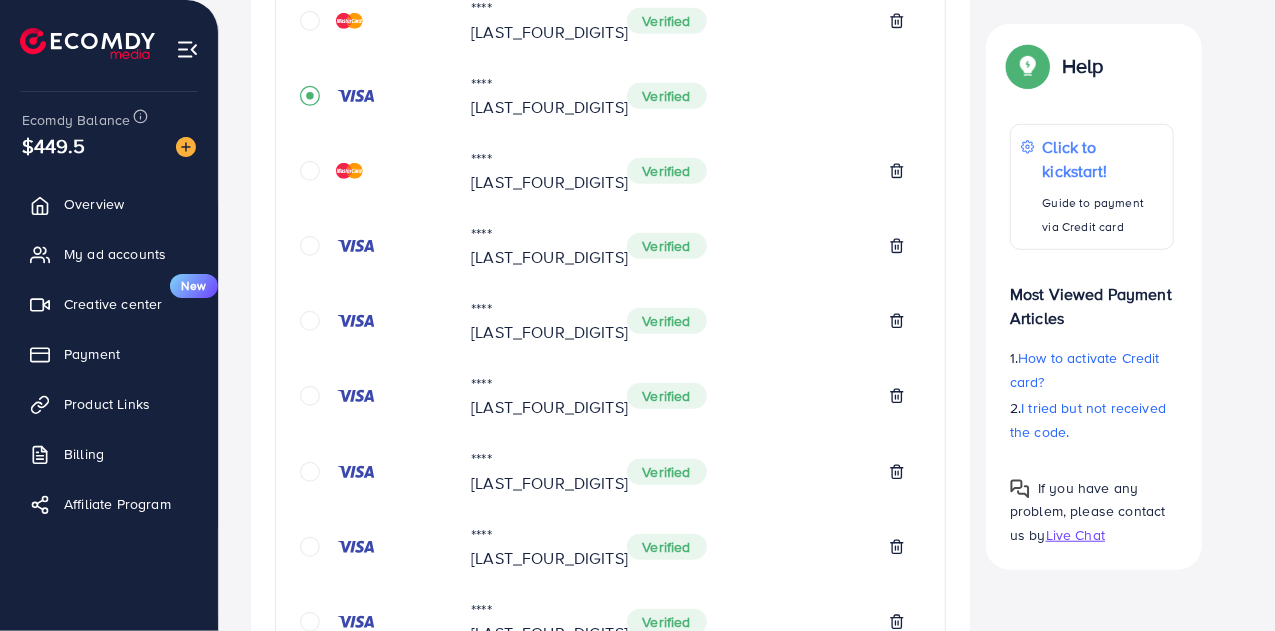 scroll, scrollTop: 600, scrollLeft: 0, axis: vertical 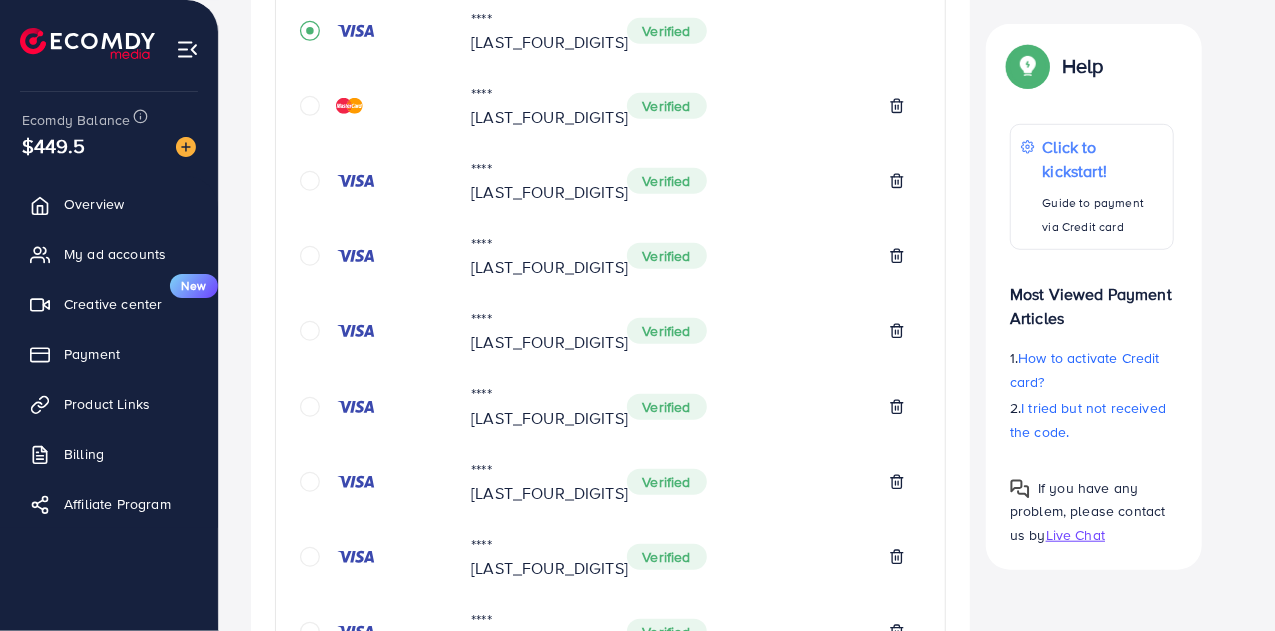 click at bounding box center (377, 632) 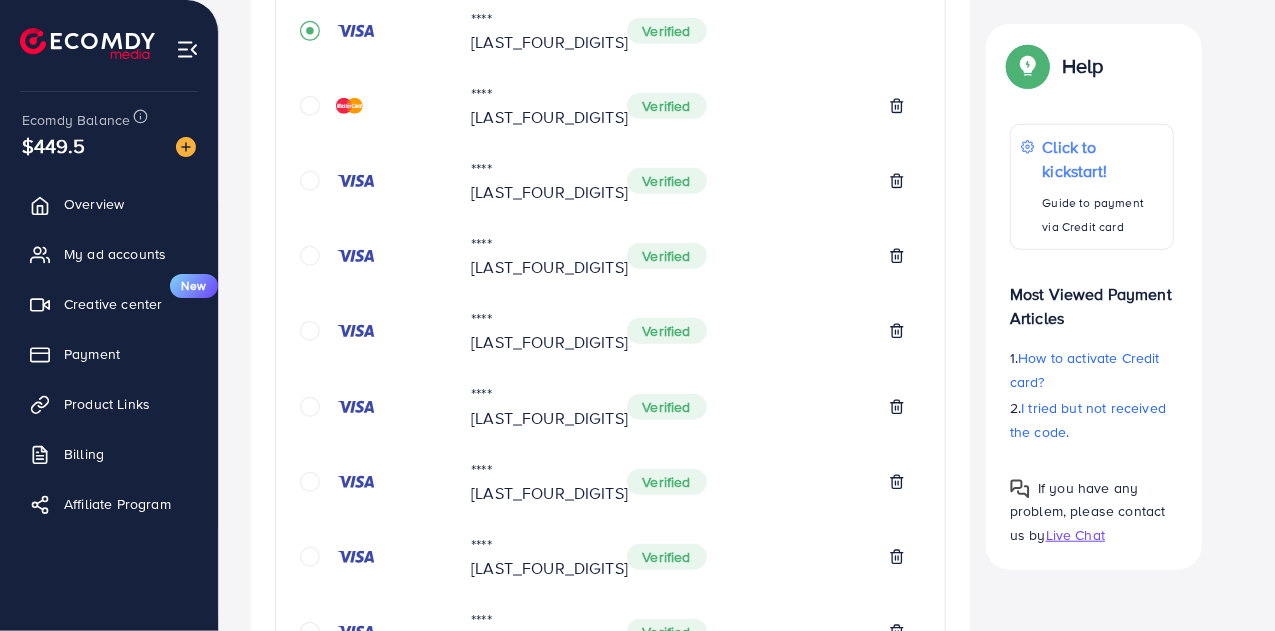 click 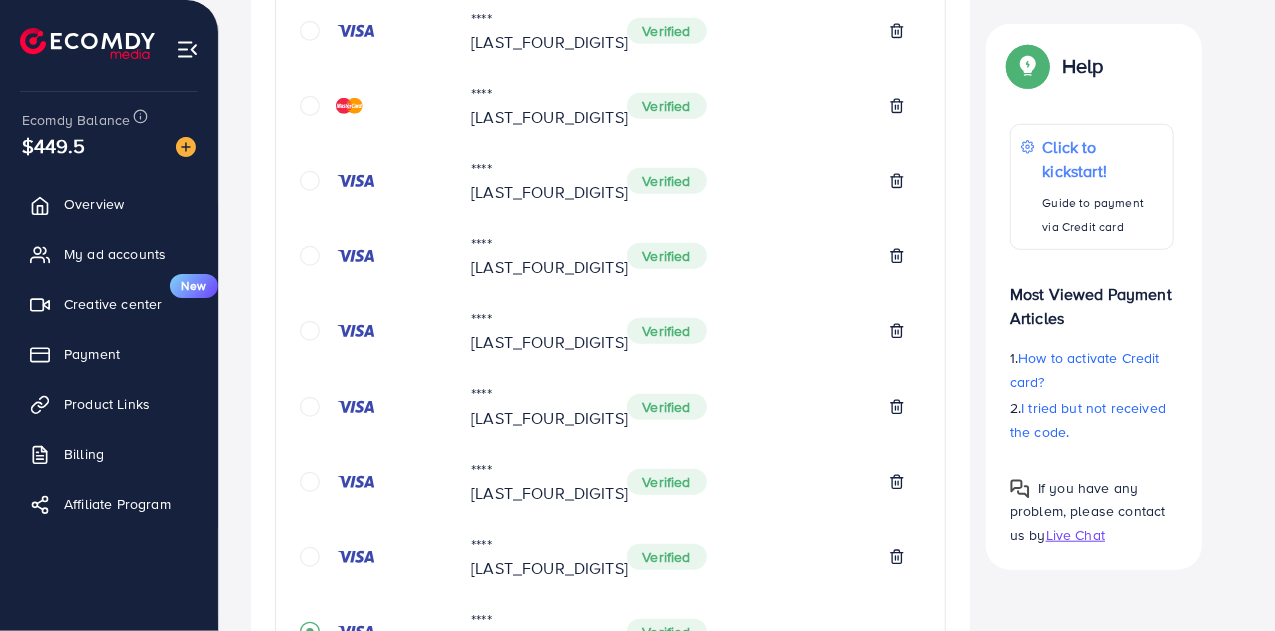 scroll, scrollTop: 1061, scrollLeft: 0, axis: vertical 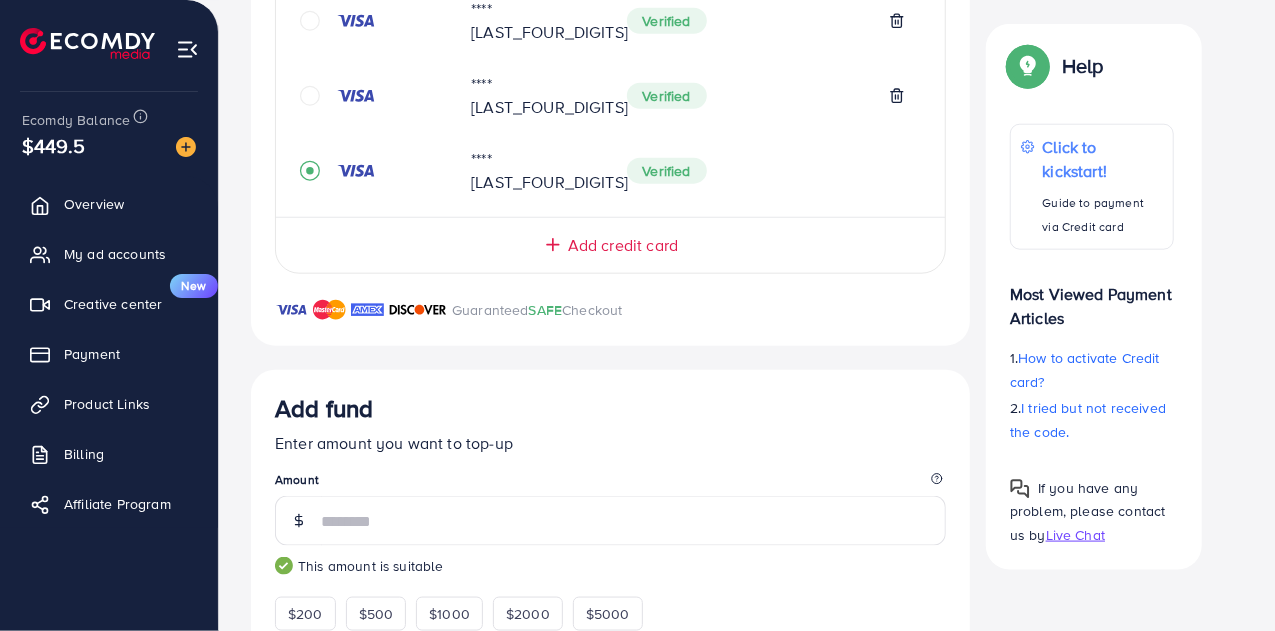 type on "***" 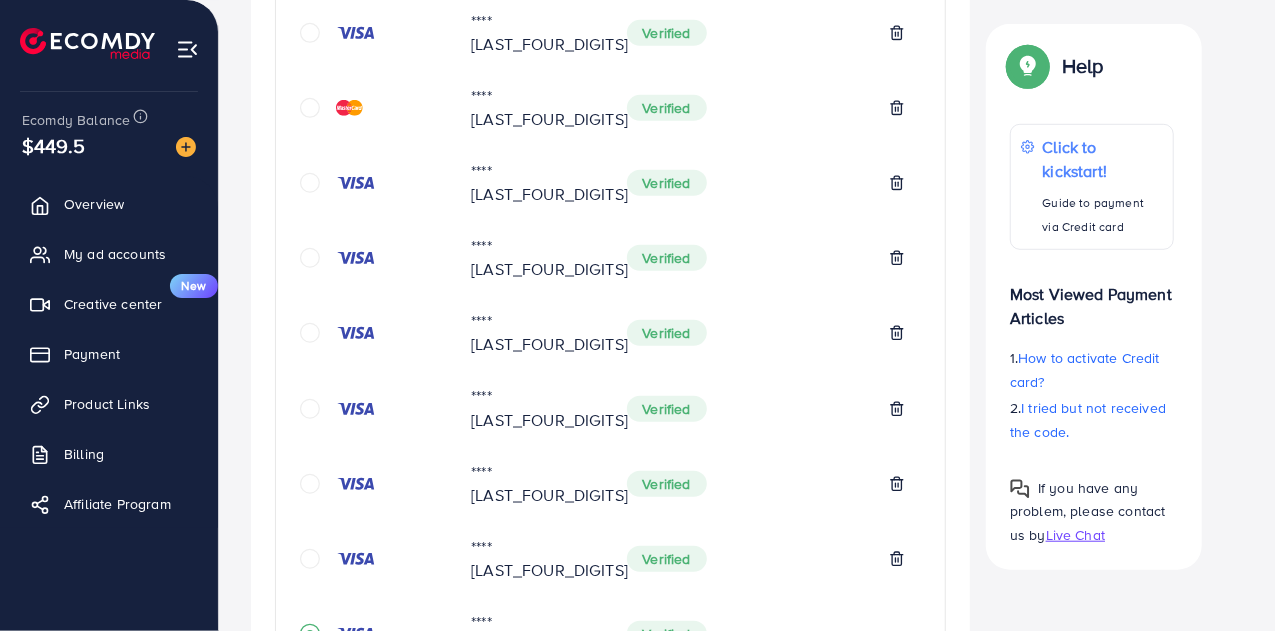 scroll, scrollTop: 616, scrollLeft: 0, axis: vertical 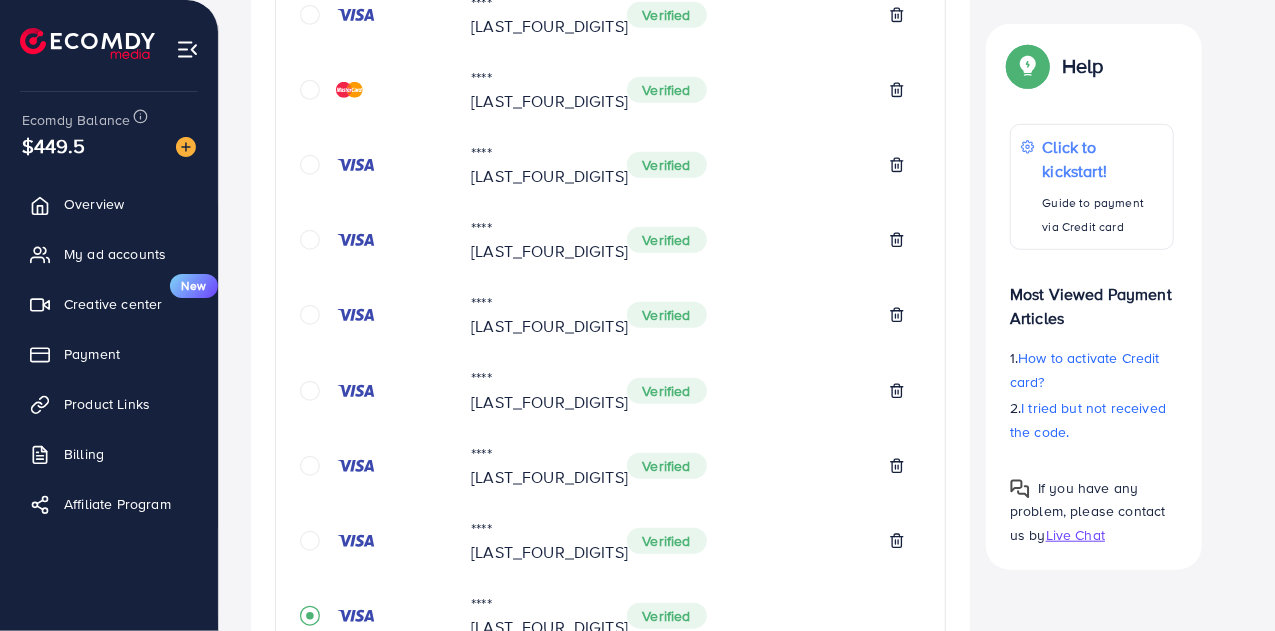 click 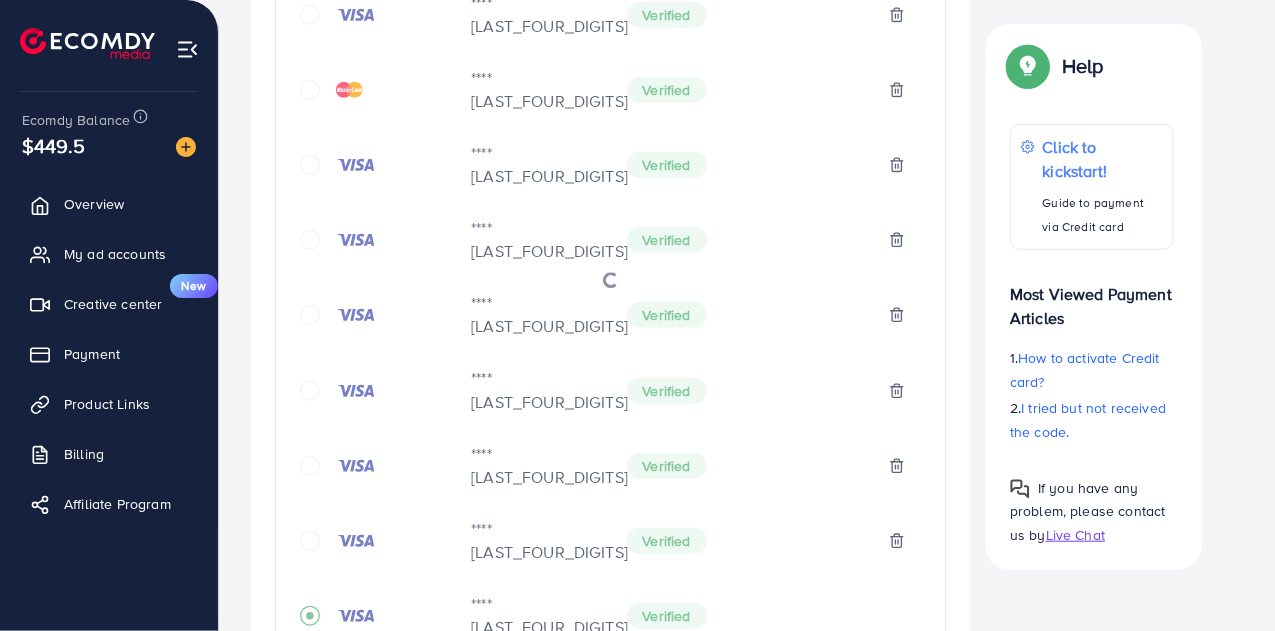 scroll, scrollTop: 1061, scrollLeft: 0, axis: vertical 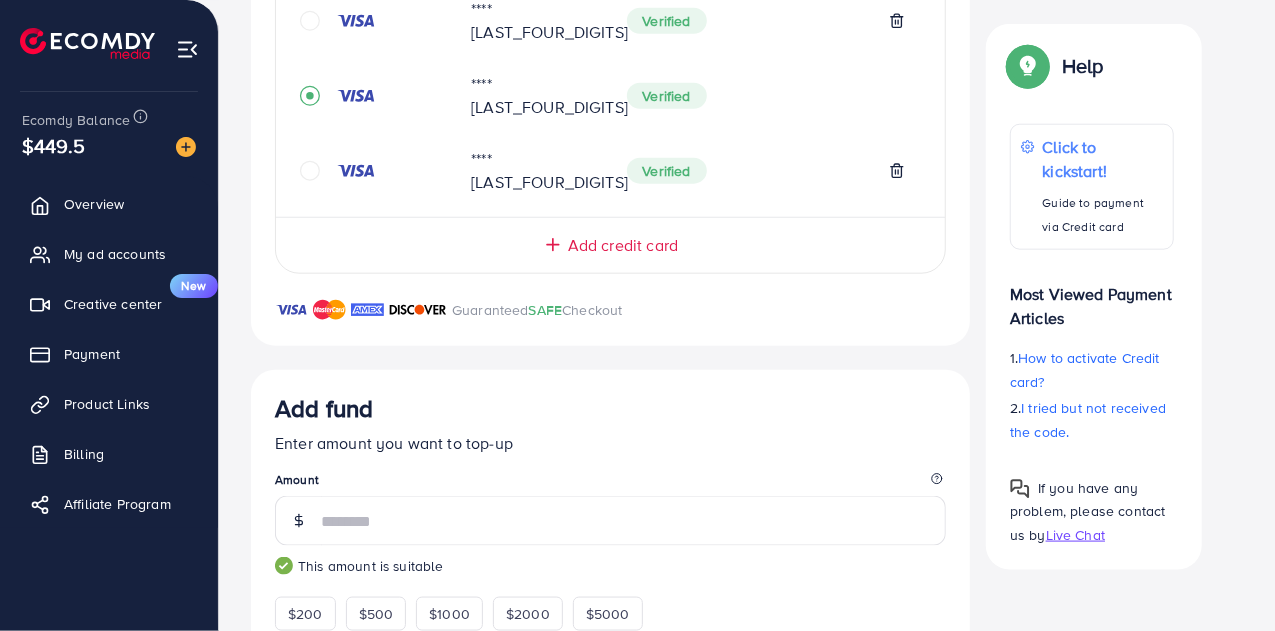 type on "***" 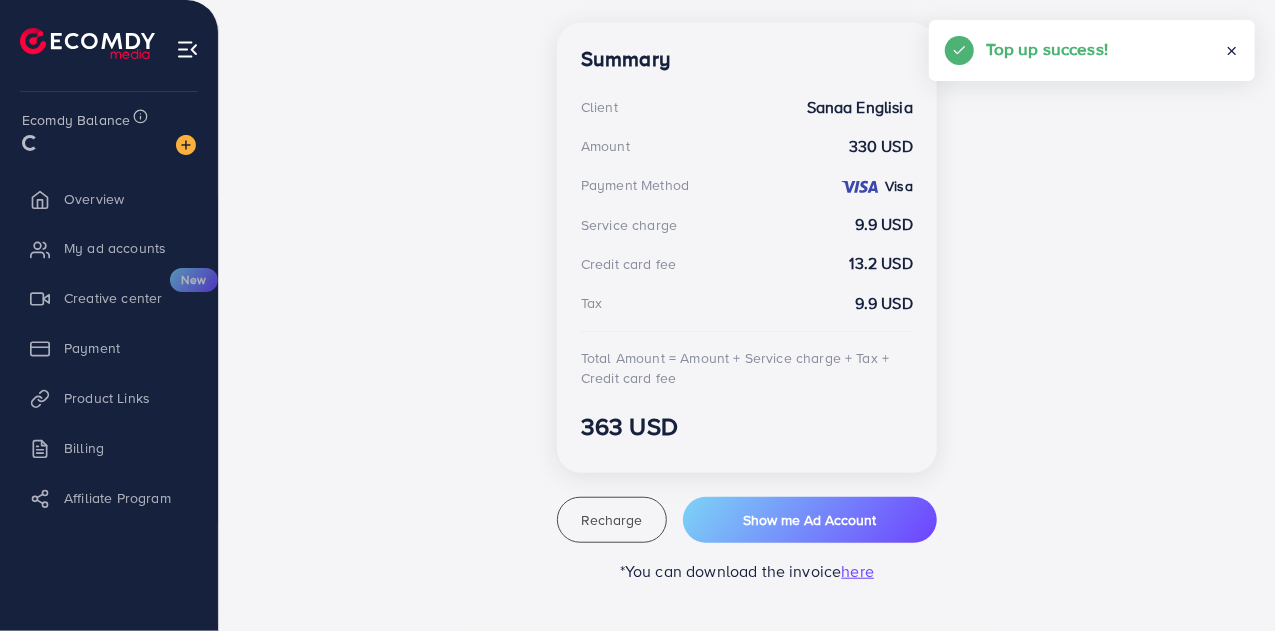 scroll, scrollTop: 558, scrollLeft: 0, axis: vertical 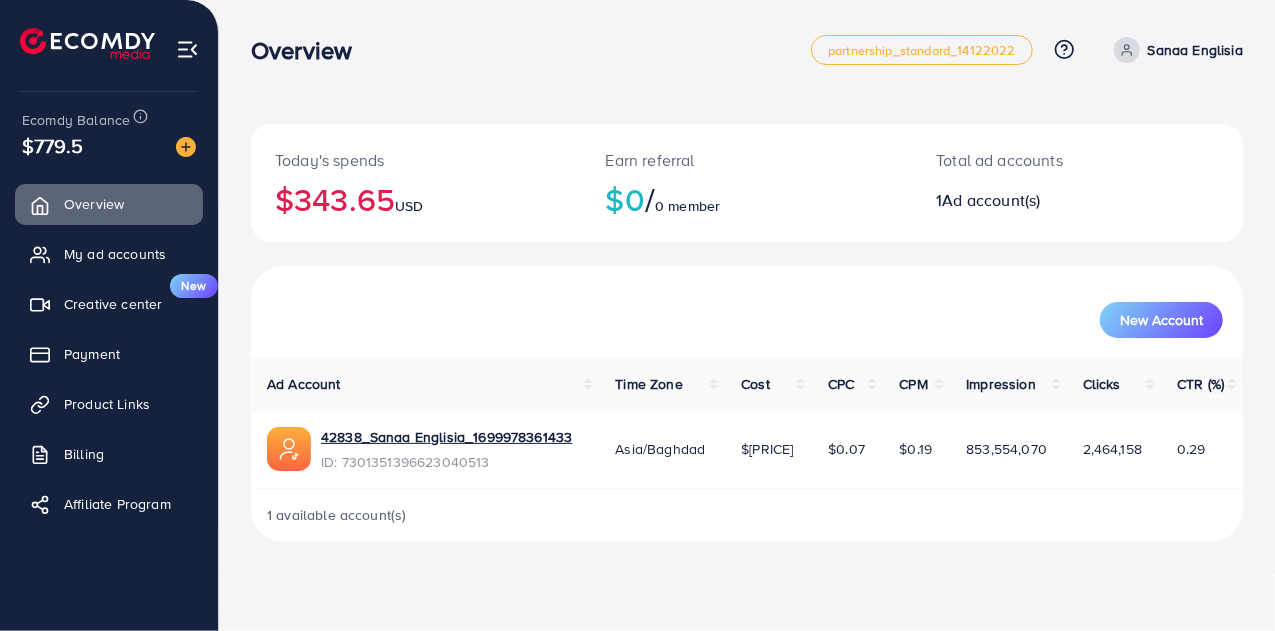 click on "Ecomdy Balance  $779.5" at bounding box center (109, 134) 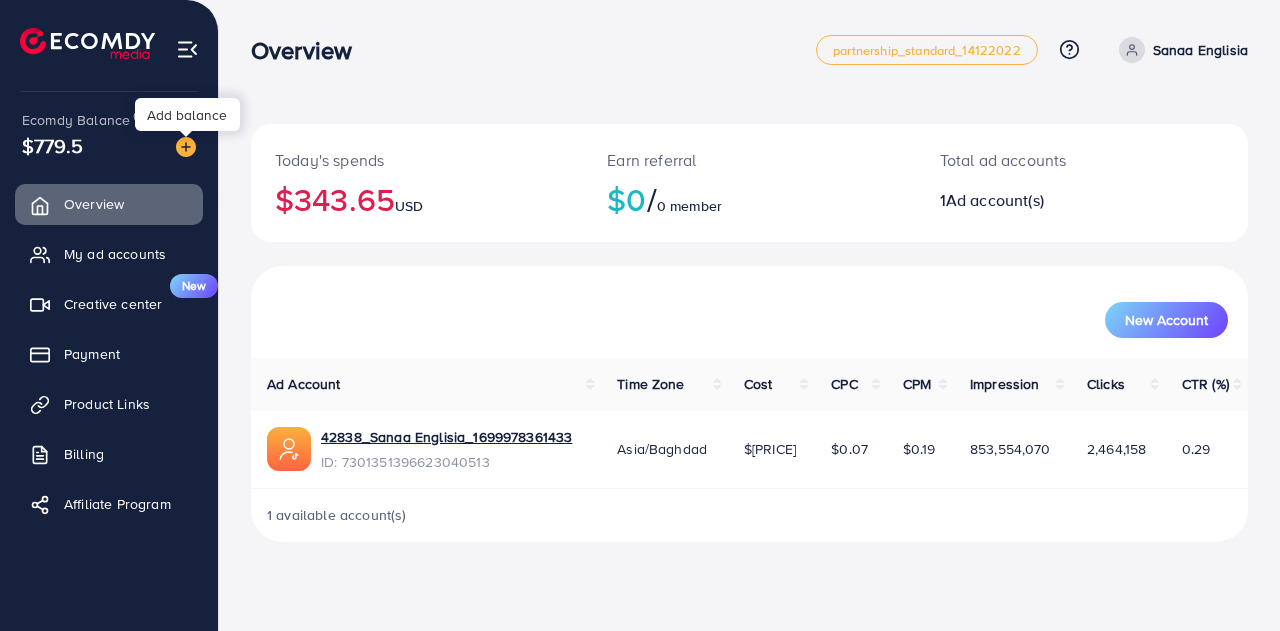 click at bounding box center (186, 147) 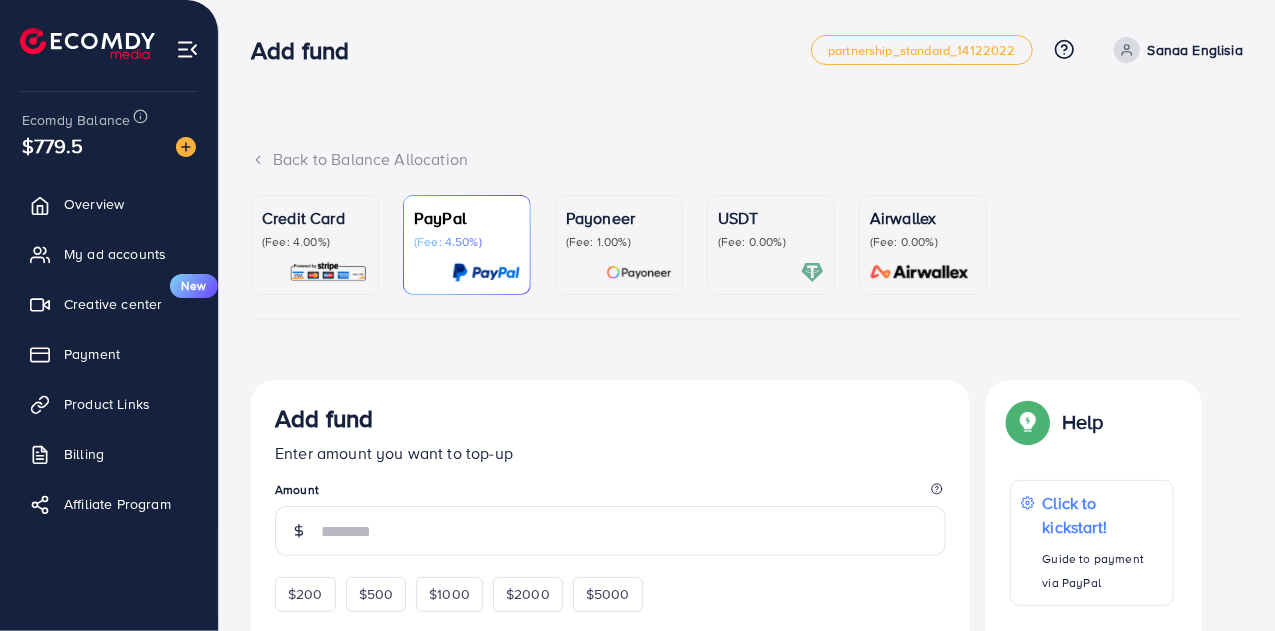 click on "Credit Card" at bounding box center [315, 218] 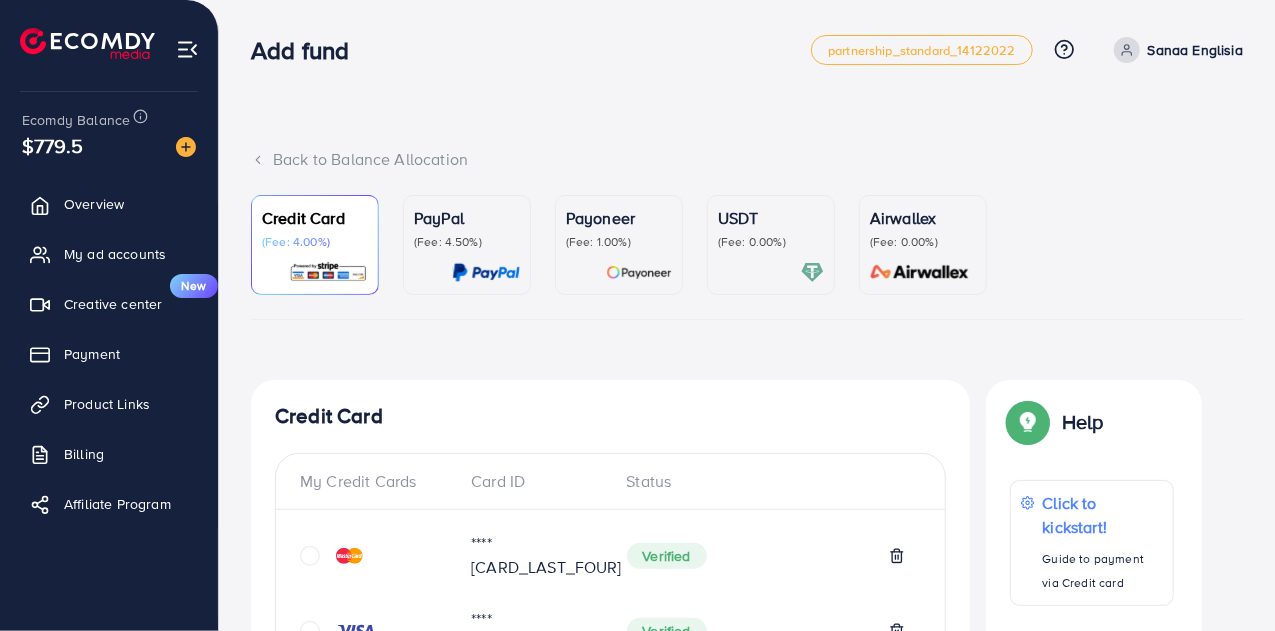 click on "Credit Card   (Fee: 4.00%)   PayPal   (Fee: 4.50%)   Payoneer   (Fee: 1.00%)   USDT   (Fee: 0.00%)   Airwallex   (Fee: 0.00%)   Top-up Success!   Thanks you for your purchase. Please check your balance again.   Summary   Client   Sanaa Englisia   Amount   0 USD   Payment Method   Visa   Service charge  0 USD  Credit card fee  0 USD  Tax  0 USD  Total Amount = Amount + Service charge + Tax + Credit card fee    0 USD   Recharge   Show me Ad Account  *You can download the invoice   here  Credit Card  My Credit Cards   Card ID   Status   **** 6088   Verified   **** 6656   Verified   **** 9263   Verified   **** 8180   Verified   **** 4148   Verified   **** 4488   Verified   **** 2050   Verified   **** 6626   Verified   **** 2984   Verified   **** 8118   Verified  Add credit card  Guaranteed  SAFE  Checkout   Email   Card Number   Expired   CVC   Name on card   Add card   Add fund  Enter amount you want to top-up Amount $200 $500 $1000 $2000 $5000 I would like to make a donation to support my Account Manager. 5%" at bounding box center [747, 1209] 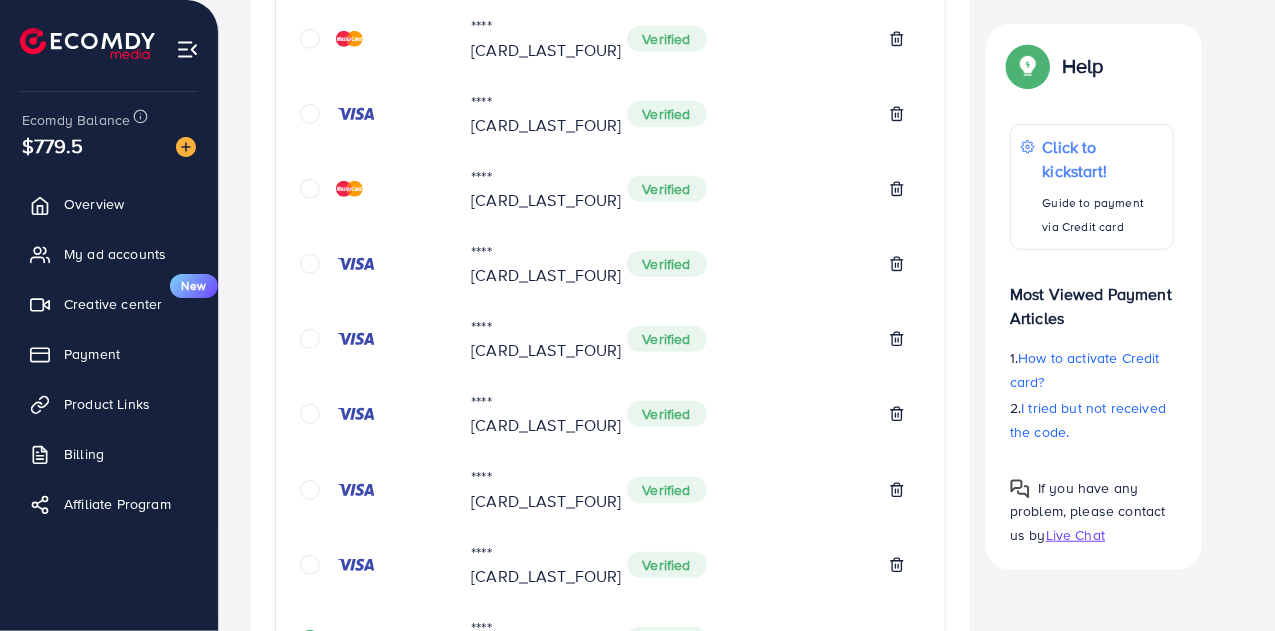 scroll, scrollTop: 520, scrollLeft: 0, axis: vertical 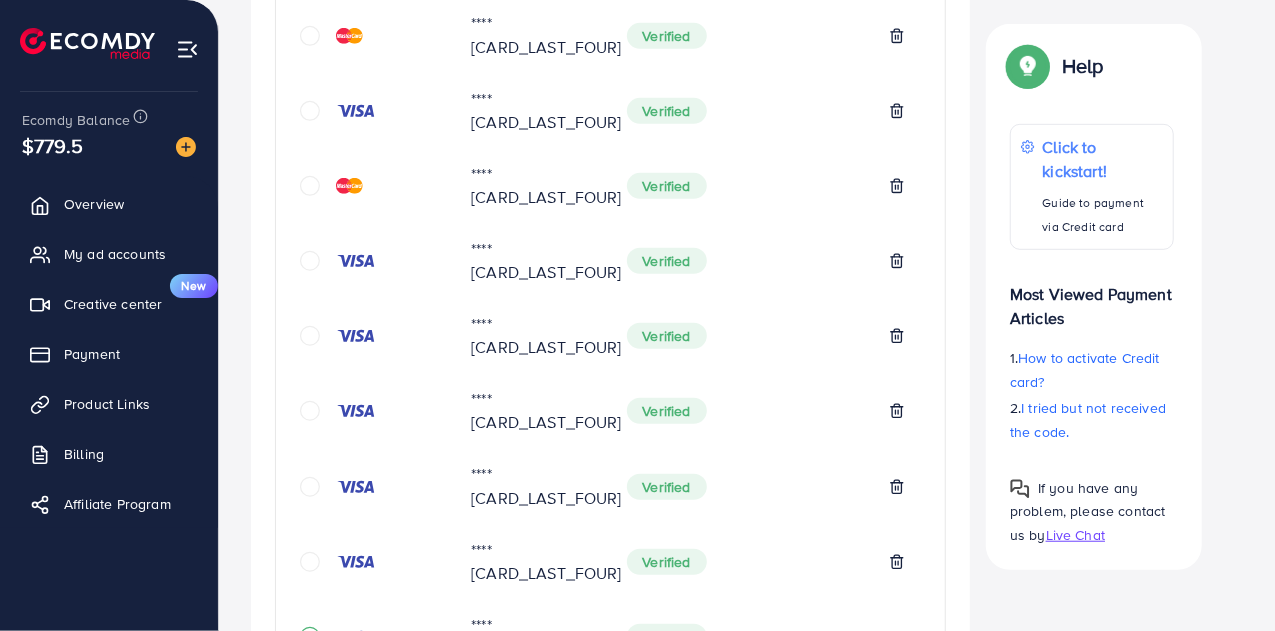 click at bounding box center (377, 261) 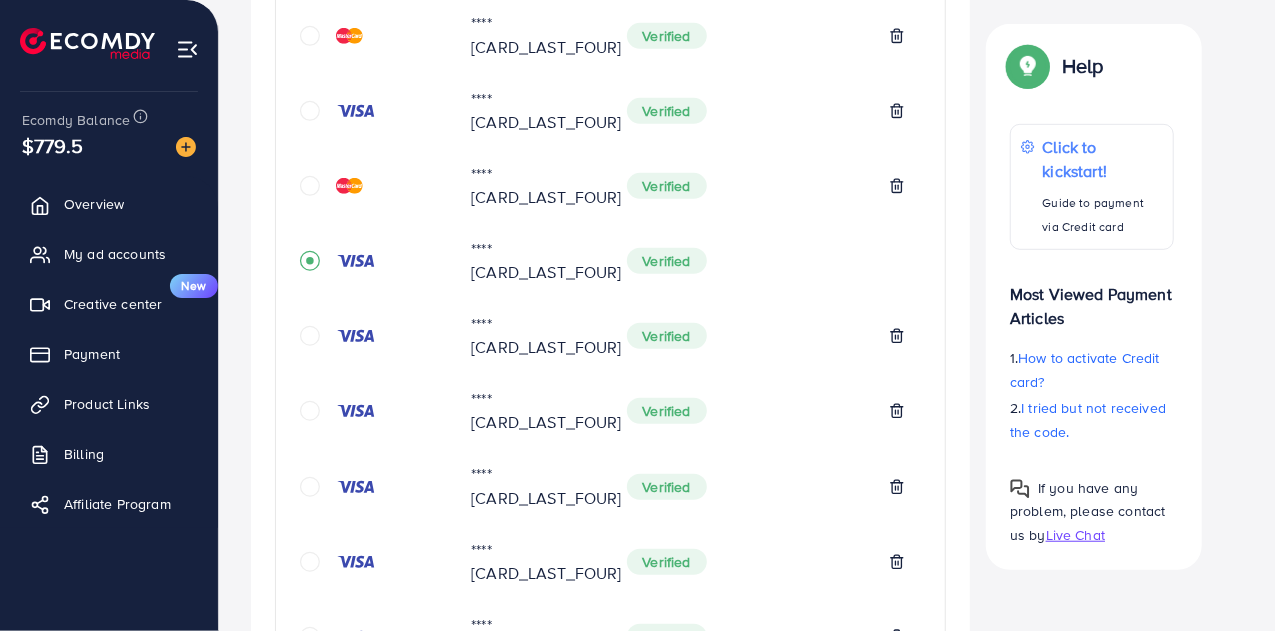 scroll, scrollTop: 1061, scrollLeft: 0, axis: vertical 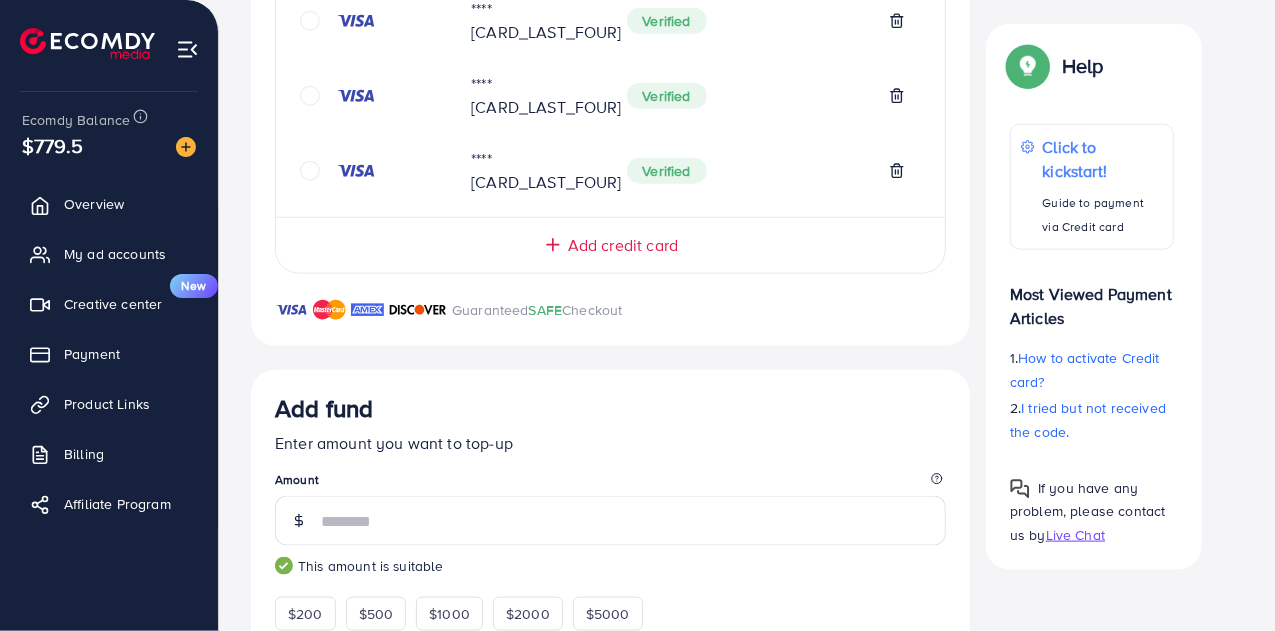 type on "***" 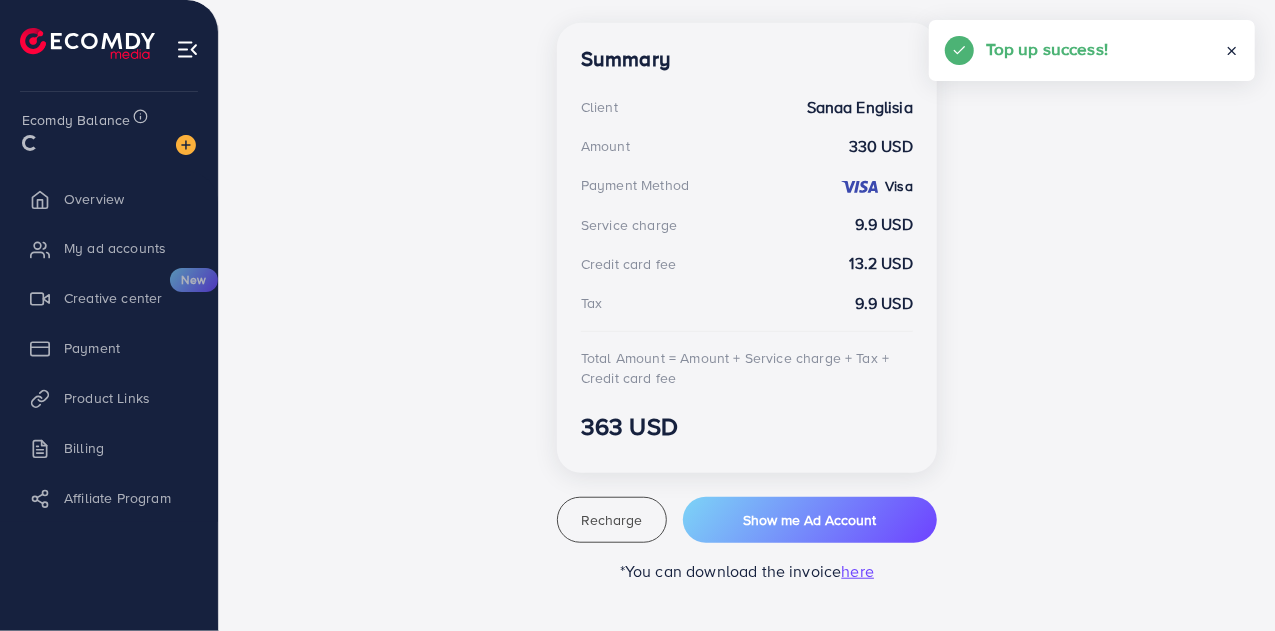 scroll, scrollTop: 558, scrollLeft: 0, axis: vertical 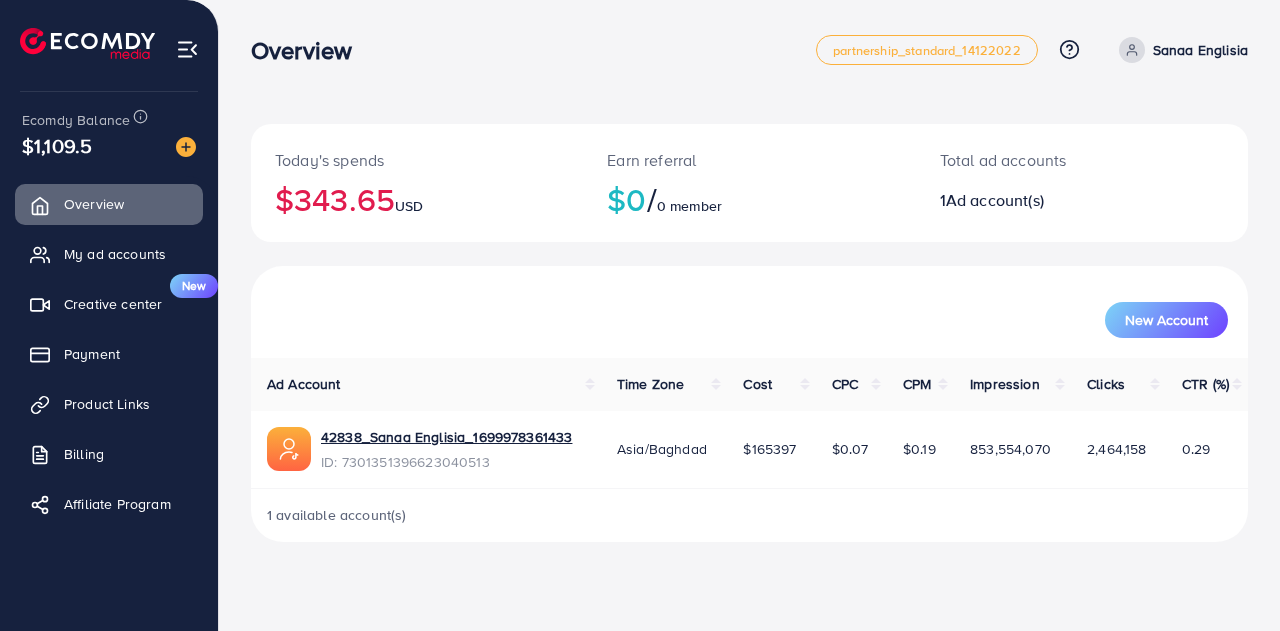 click on "Ecomdy Balance  $1,109.5" at bounding box center (109, 134) 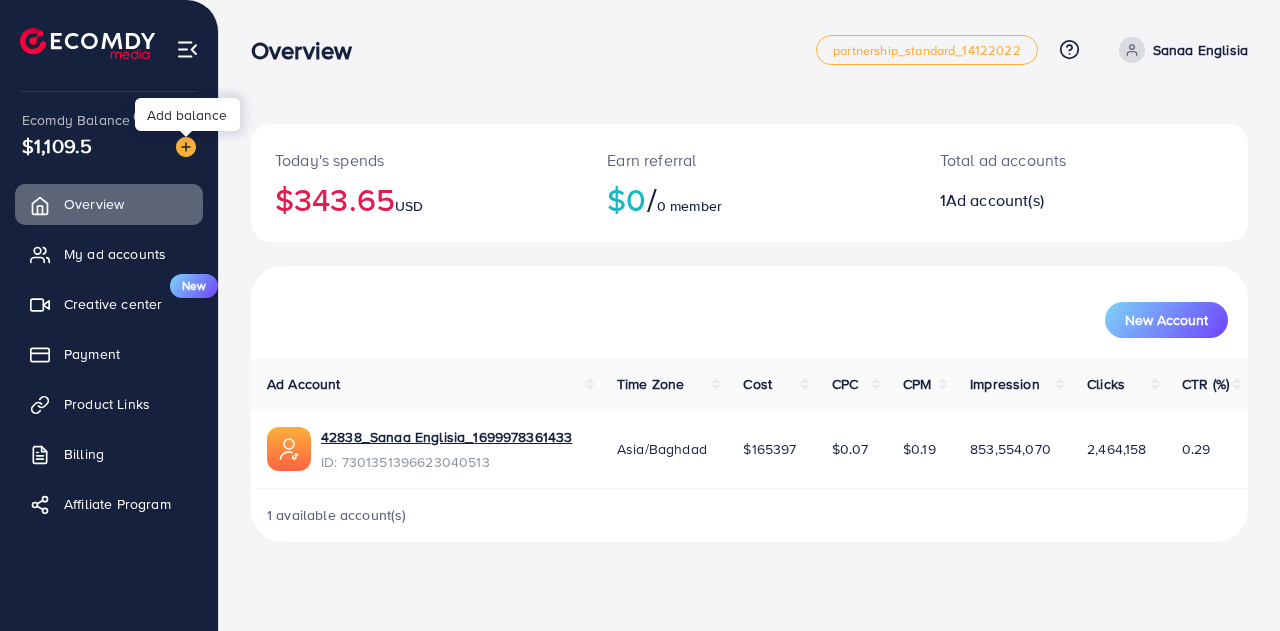 click at bounding box center (186, 147) 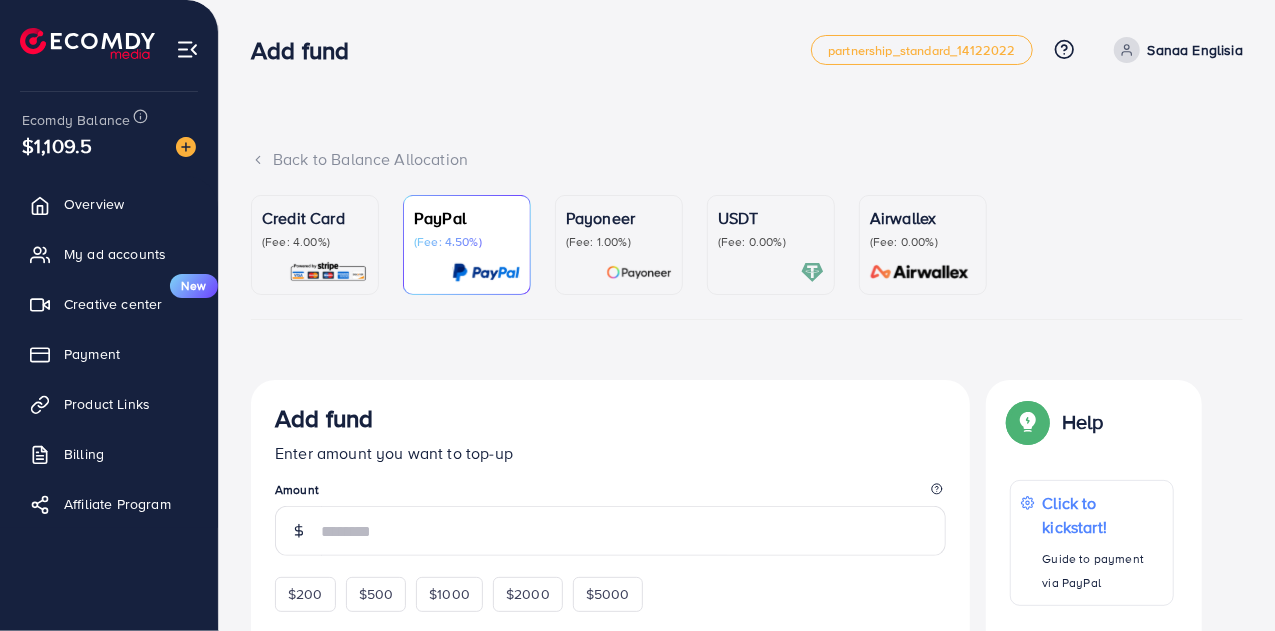click on "Credit Card" at bounding box center [315, 218] 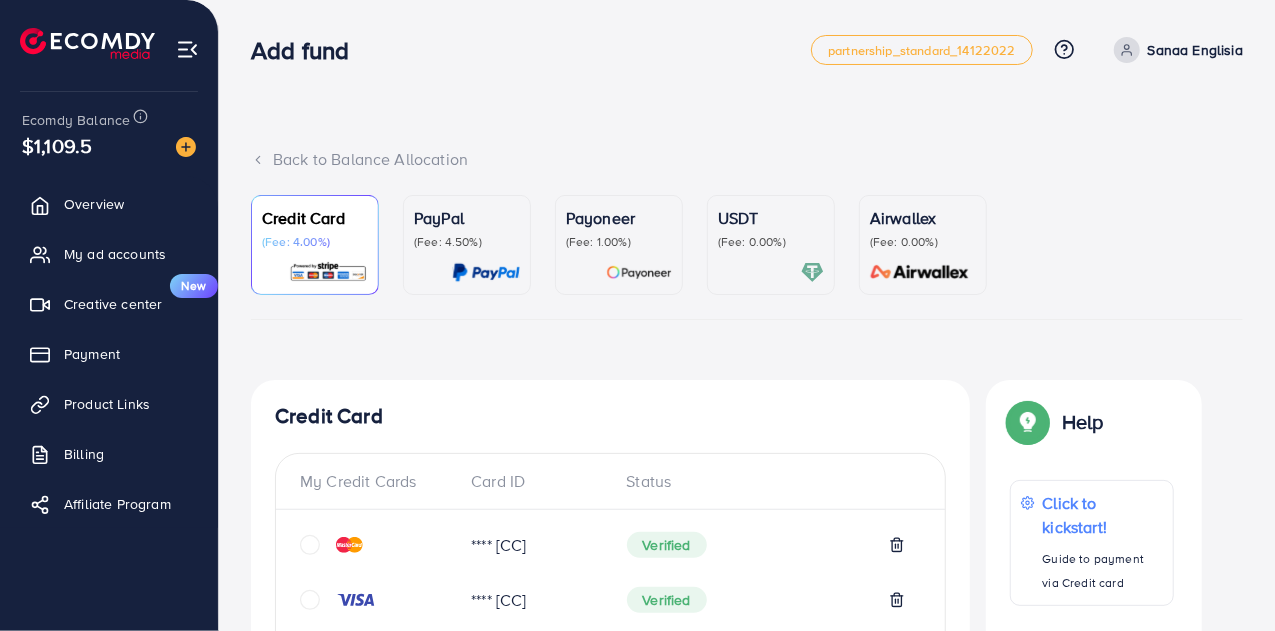 scroll, scrollTop: 1061, scrollLeft: 0, axis: vertical 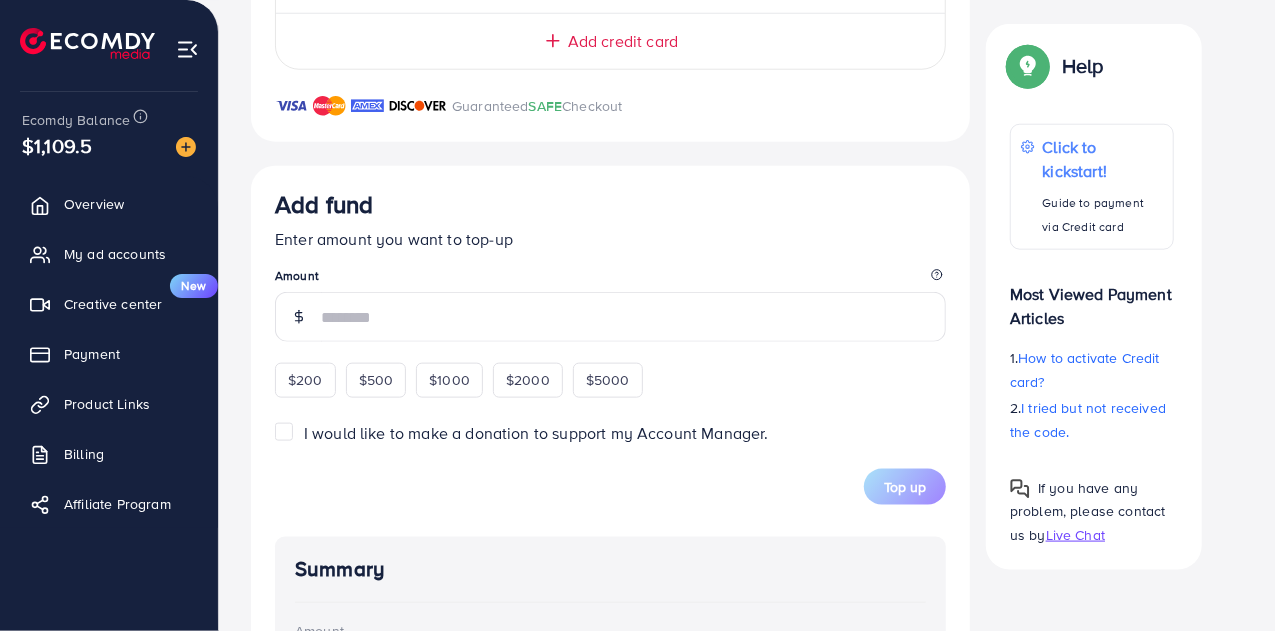 click at bounding box center [633, 317] 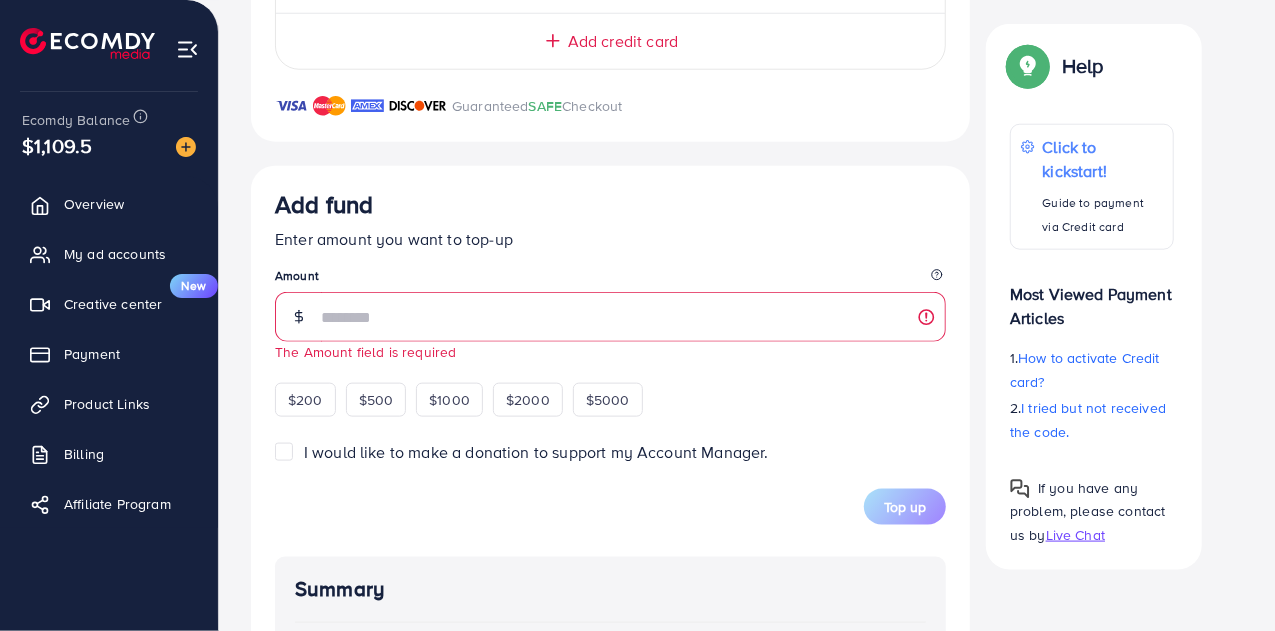 click on "Enter amount you want to top-up" at bounding box center [610, 239] 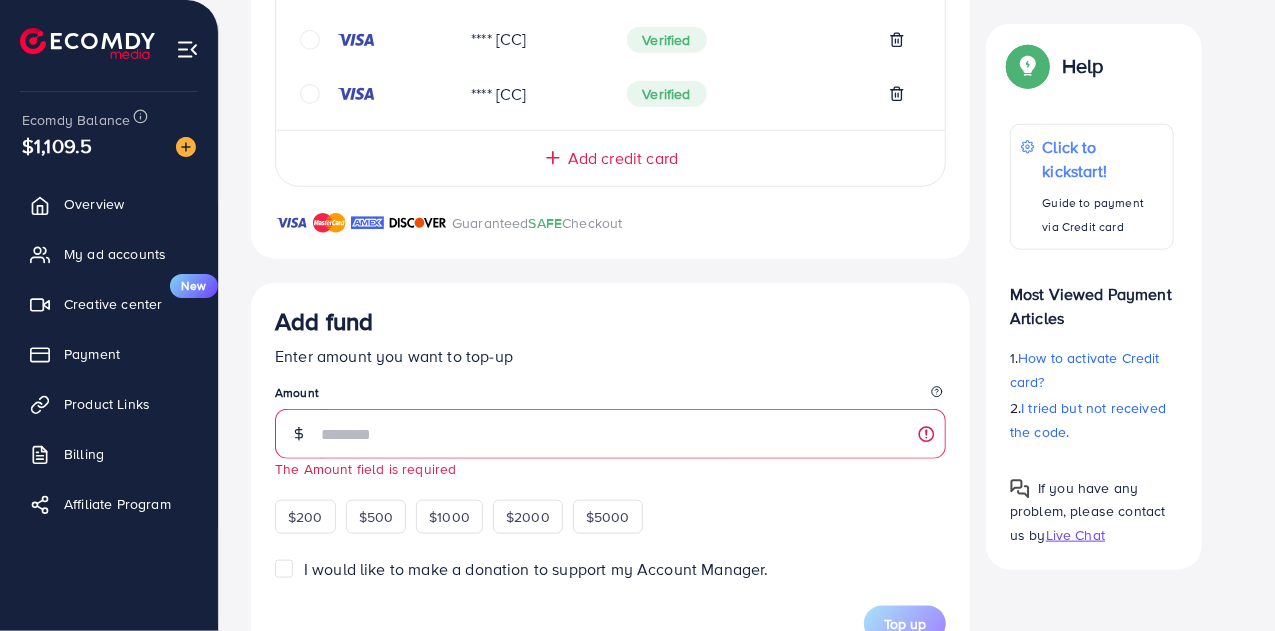 scroll, scrollTop: 941, scrollLeft: 0, axis: vertical 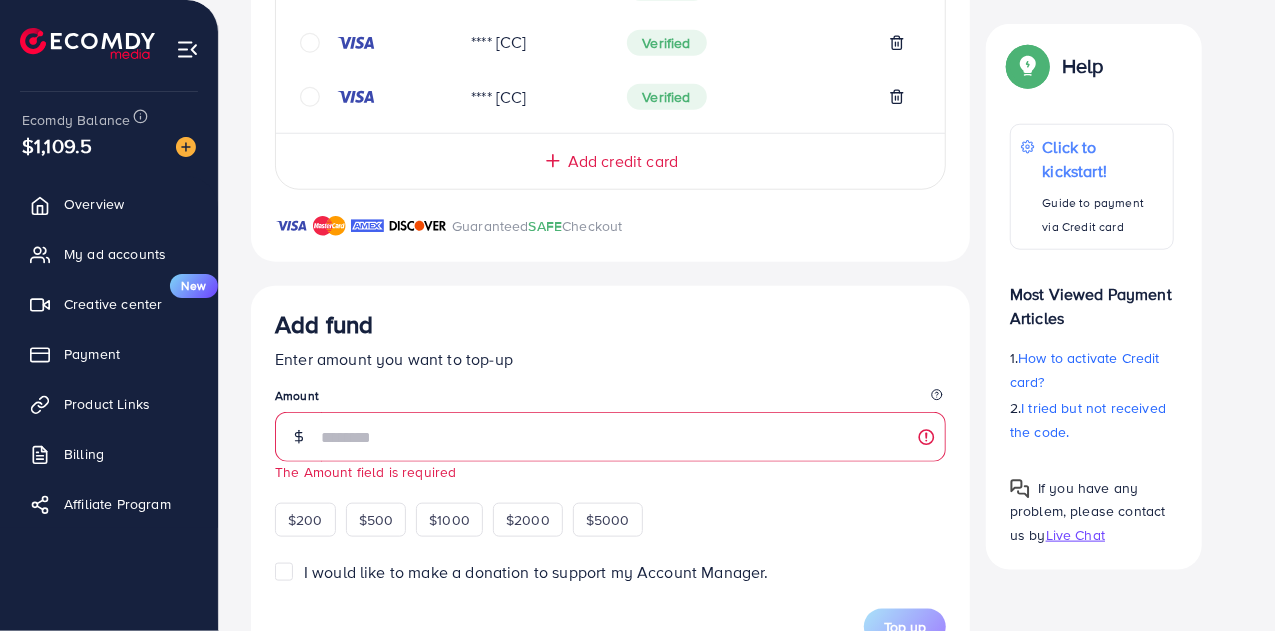 click 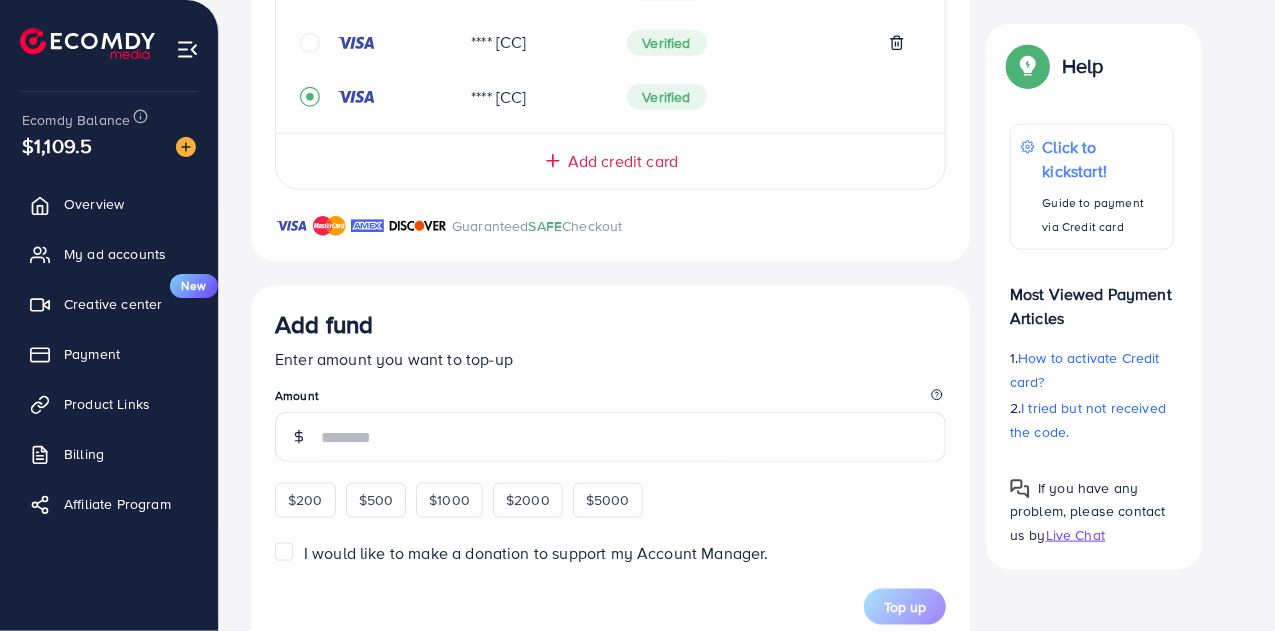 drag, startPoint x: 454, startPoint y: 417, endPoint x: 533, endPoint y: 380, distance: 87.23531 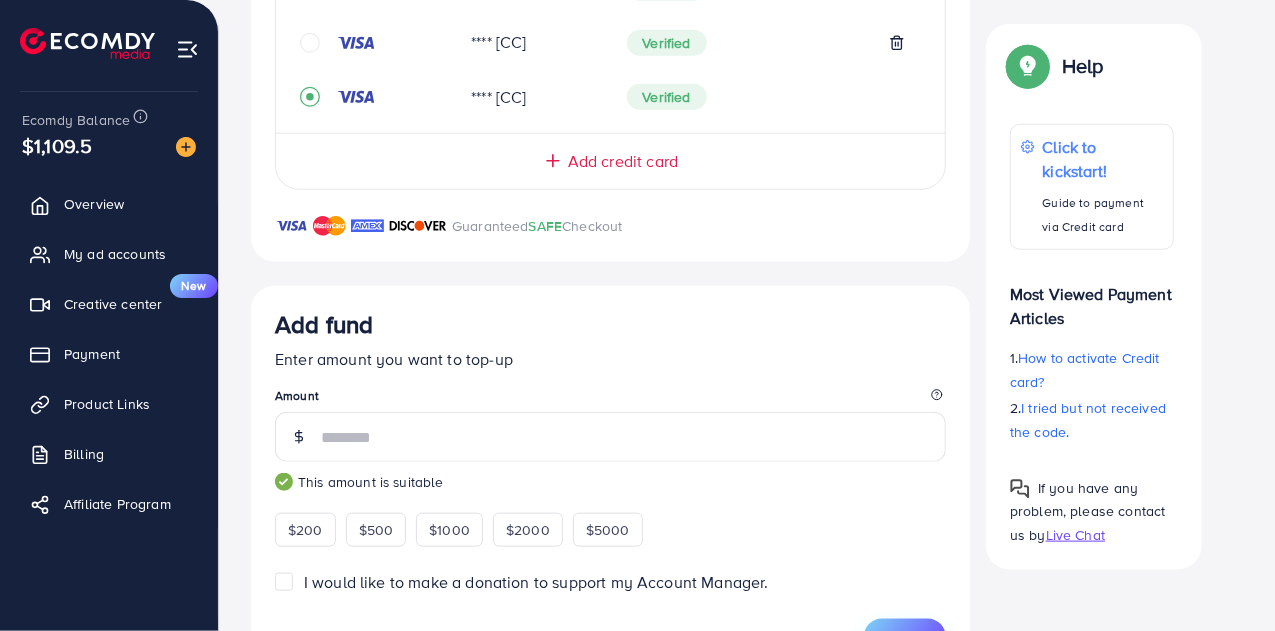 type on "***" 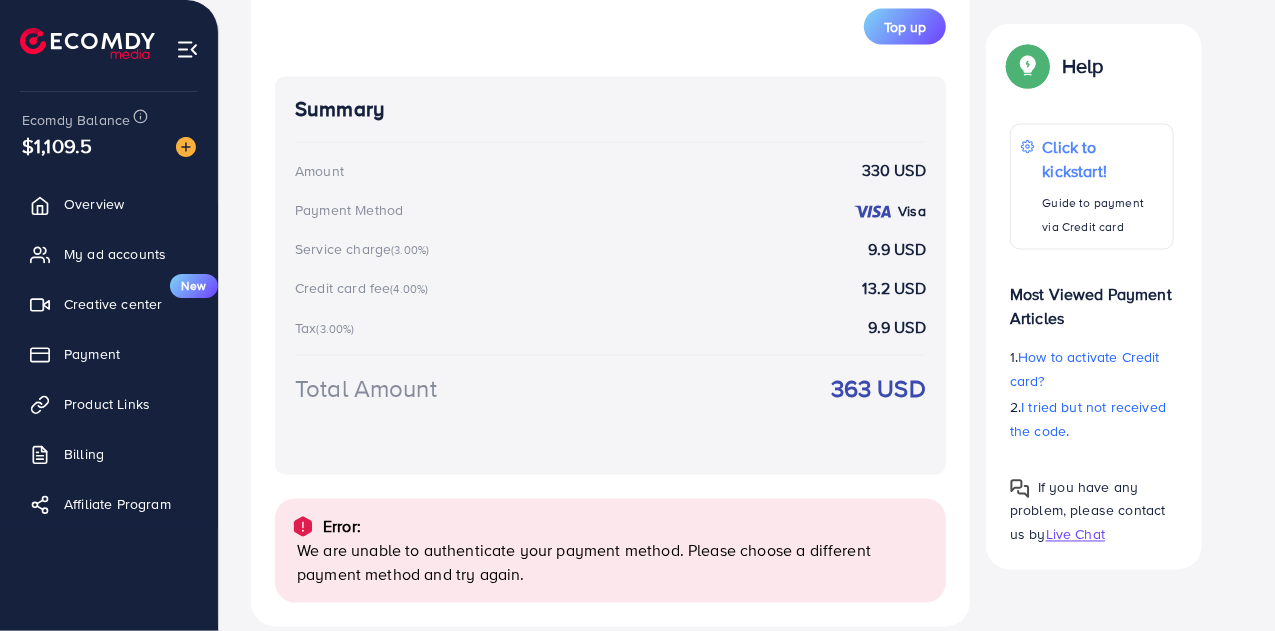 scroll, scrollTop: 1576, scrollLeft: 0, axis: vertical 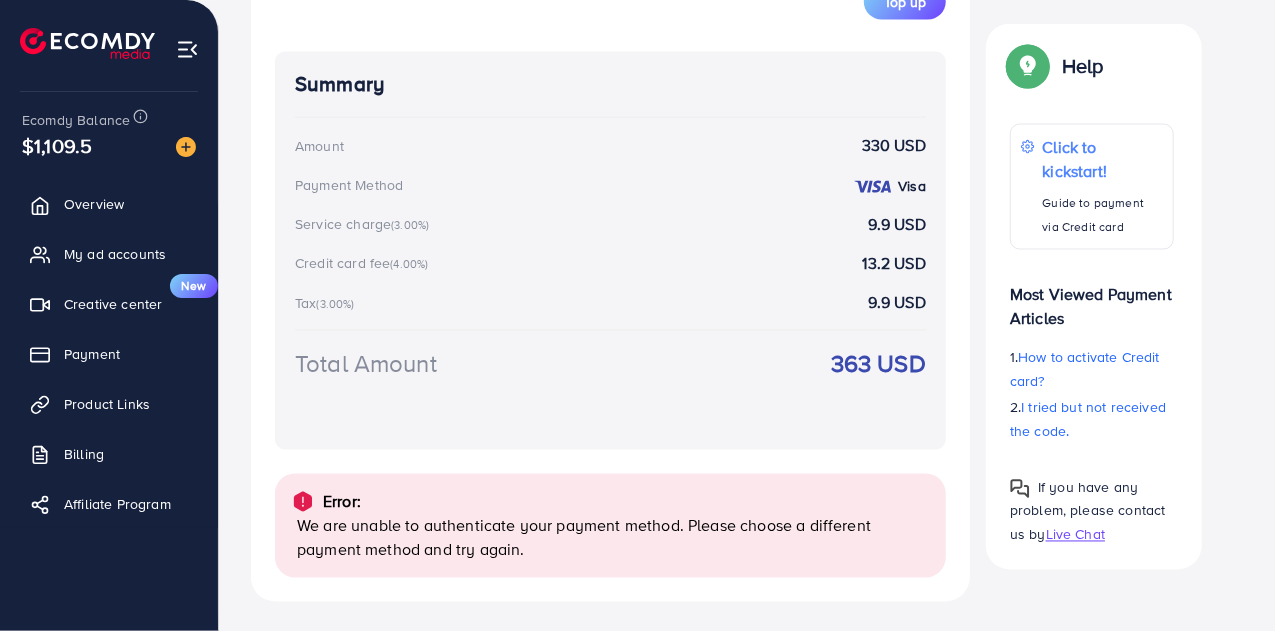 click on "Total Amount   363 USD" at bounding box center [610, 388] 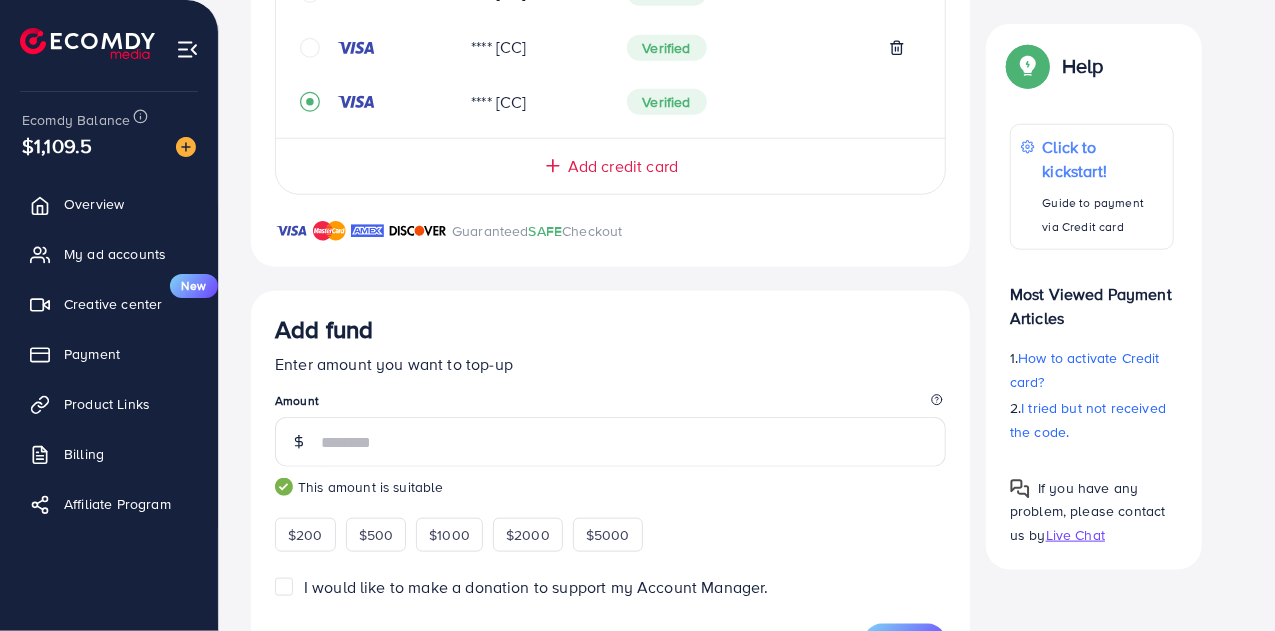 scroll, scrollTop: 976, scrollLeft: 0, axis: vertical 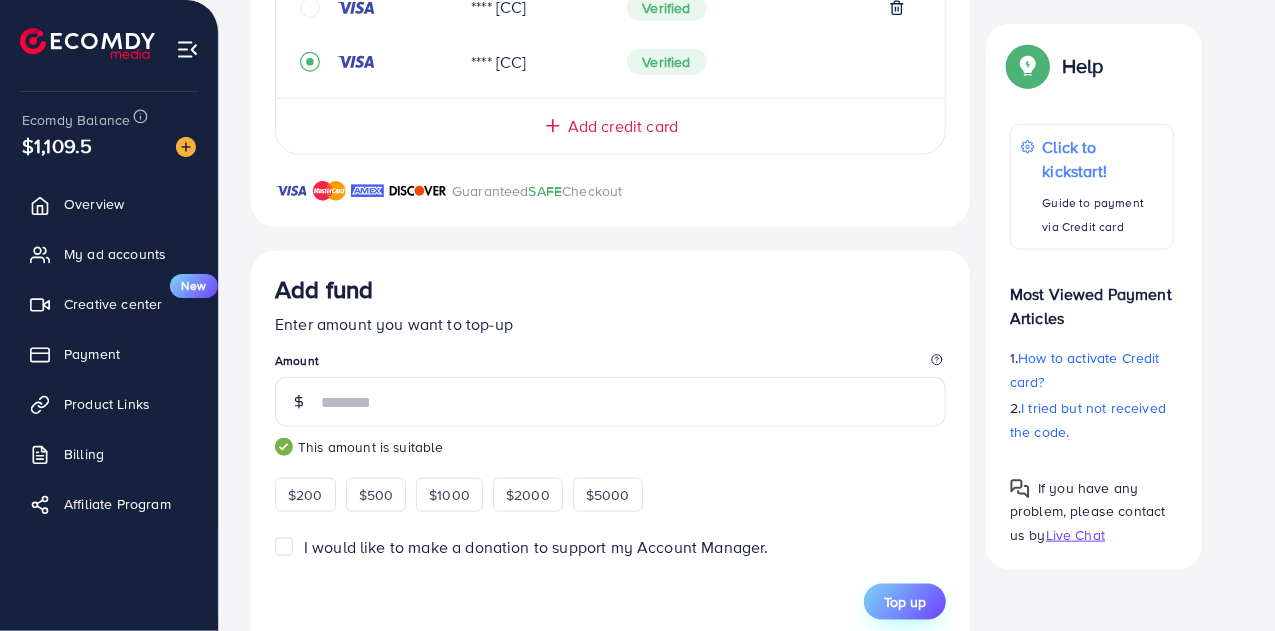click on "Top up" at bounding box center (905, 602) 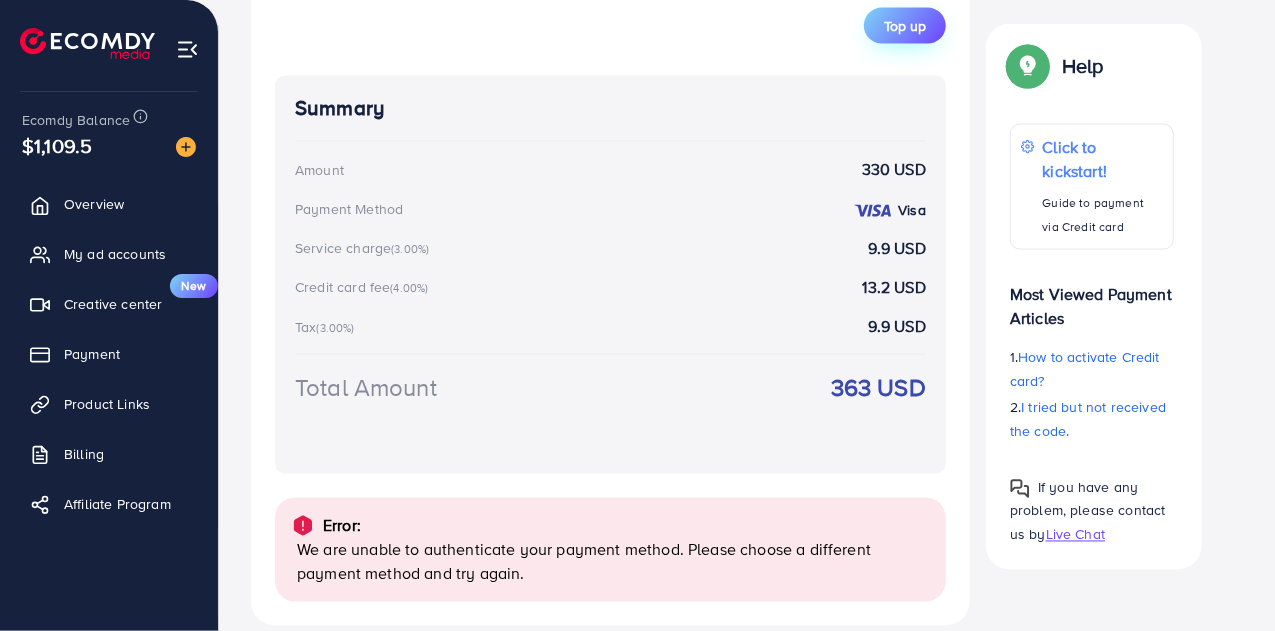 scroll, scrollTop: 1576, scrollLeft: 0, axis: vertical 